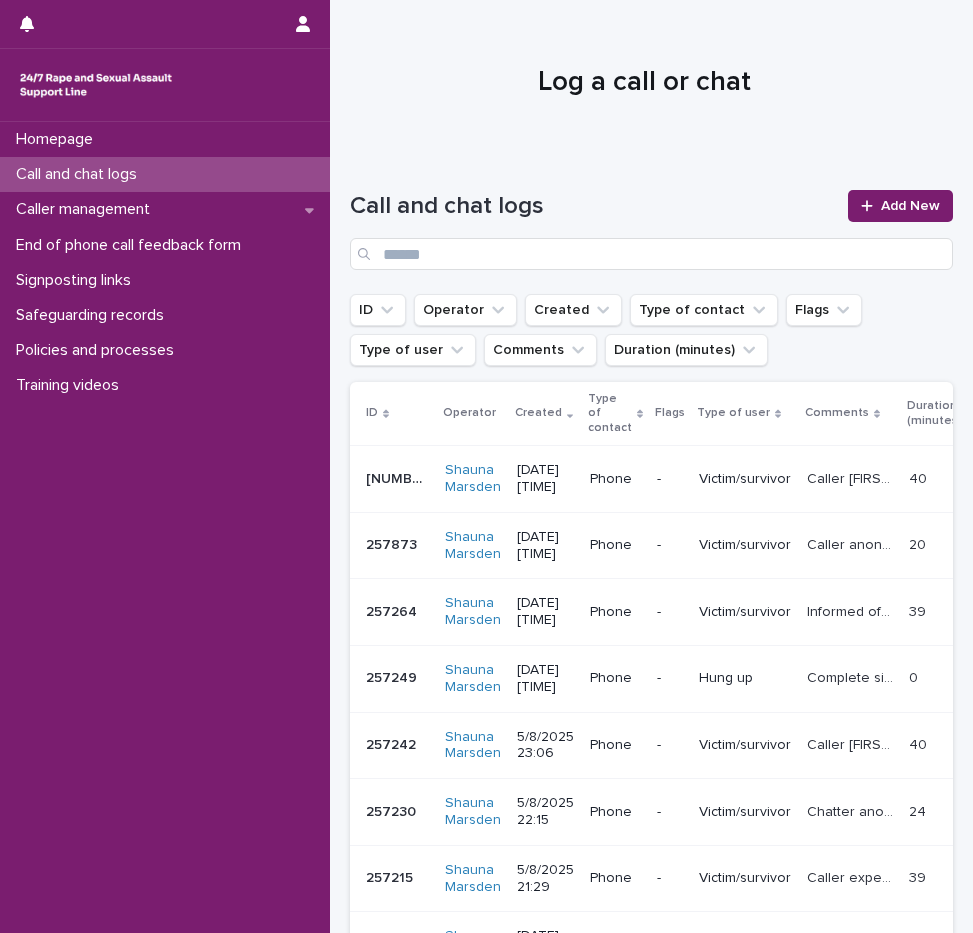 scroll, scrollTop: 0, scrollLeft: 0, axis: both 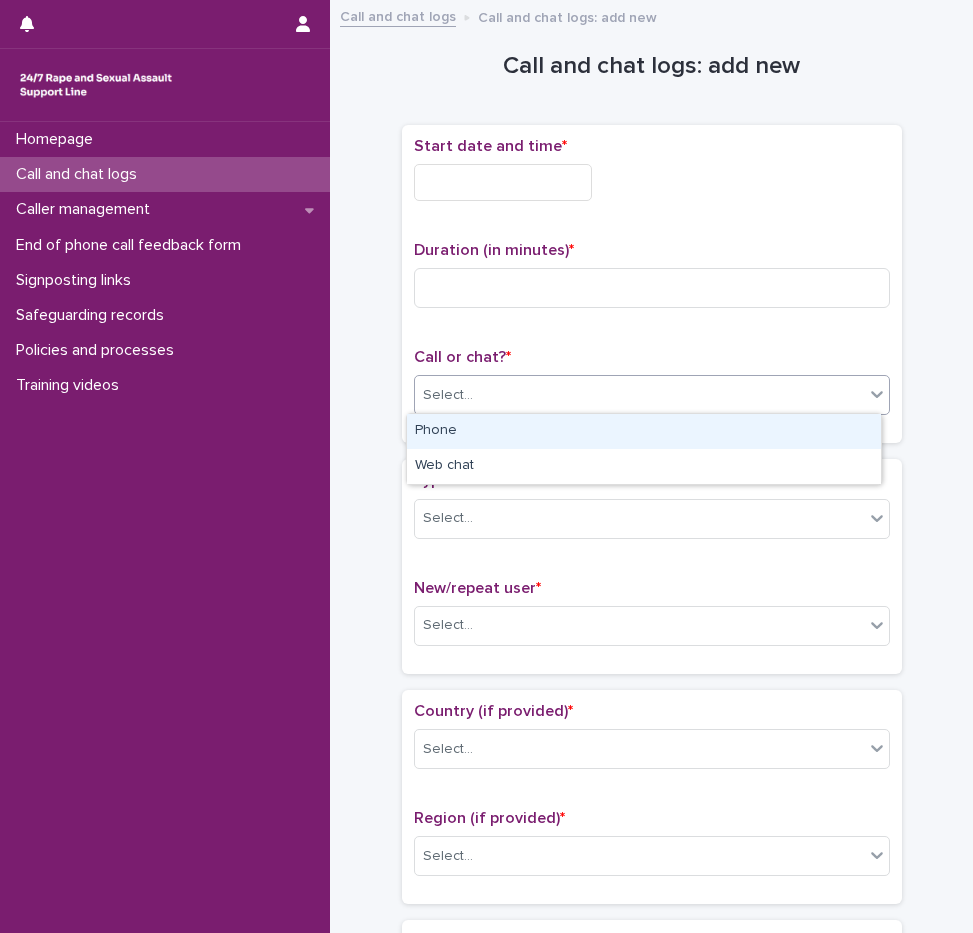 click on "Select..." at bounding box center [639, 395] 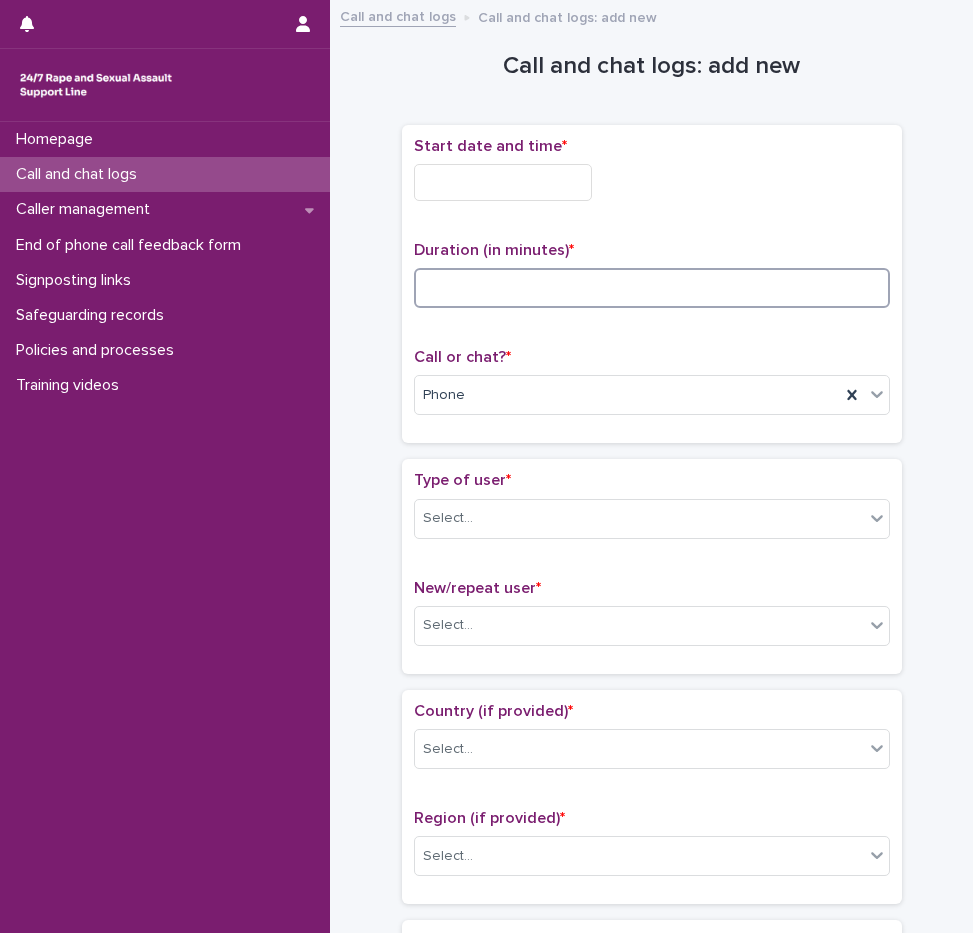 click at bounding box center [652, 288] 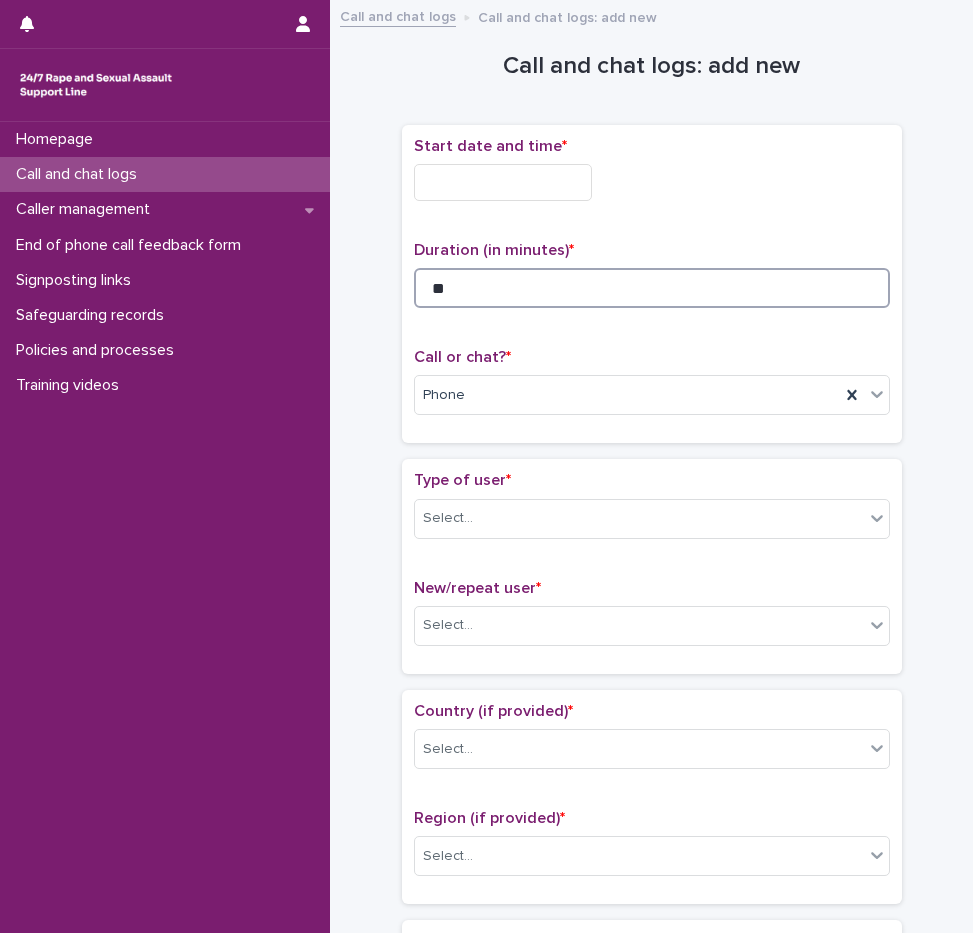type on "**" 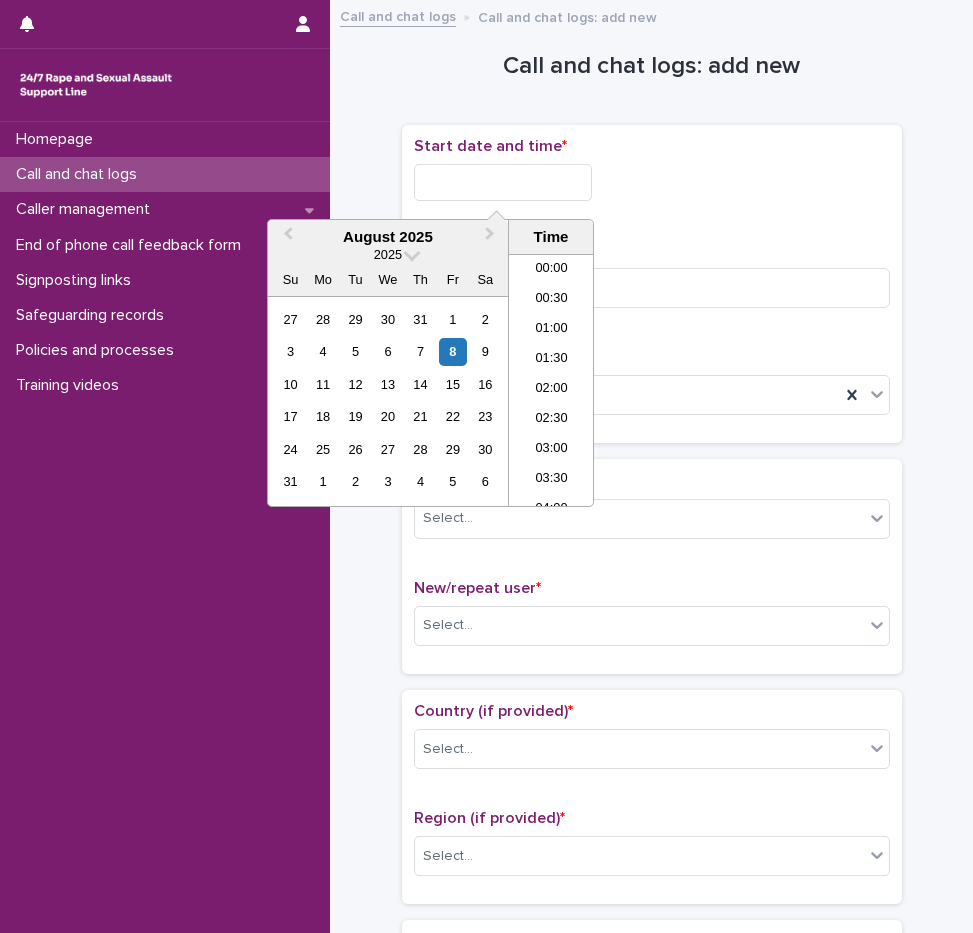 click at bounding box center [503, 182] 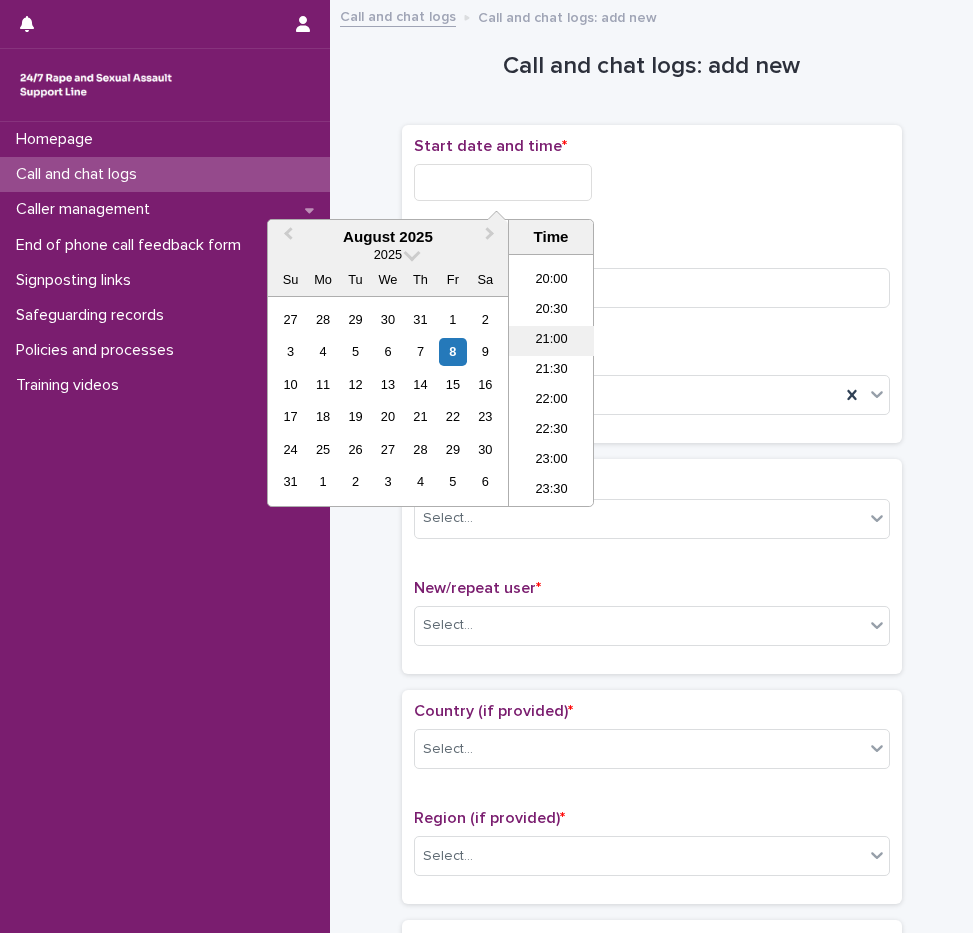 click on "21:00" at bounding box center (551, 341) 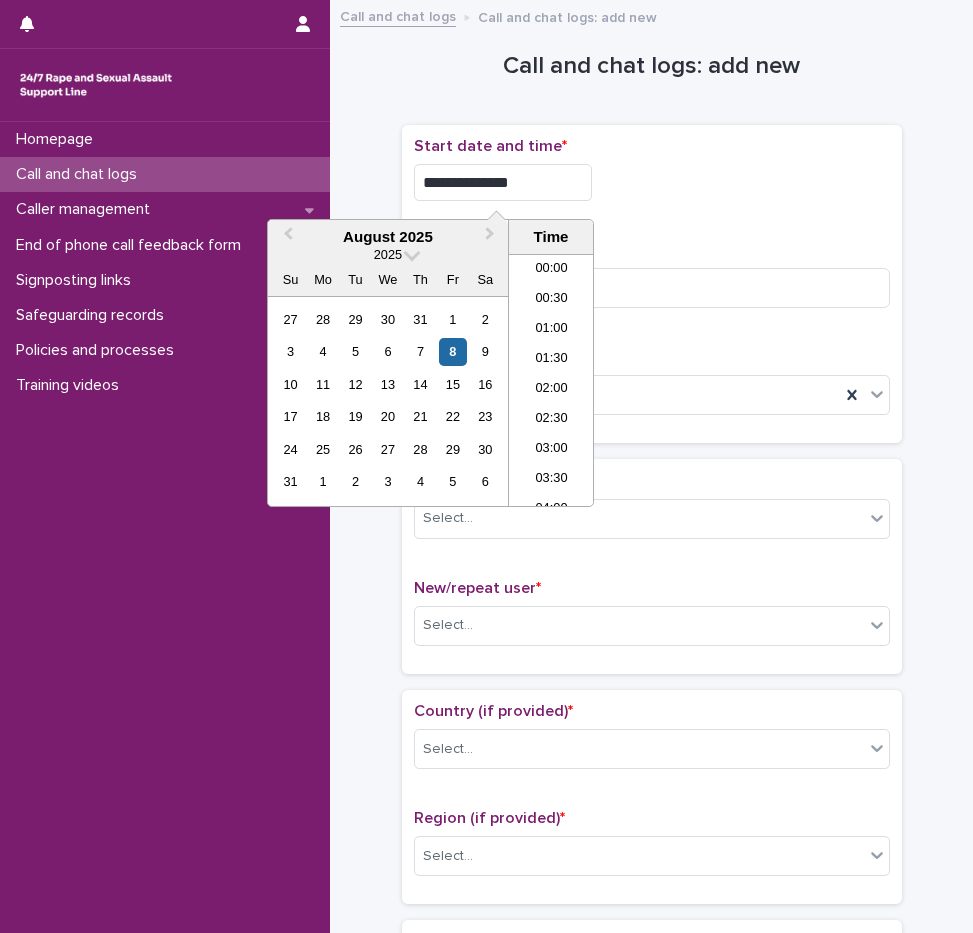 click on "**********" at bounding box center (503, 182) 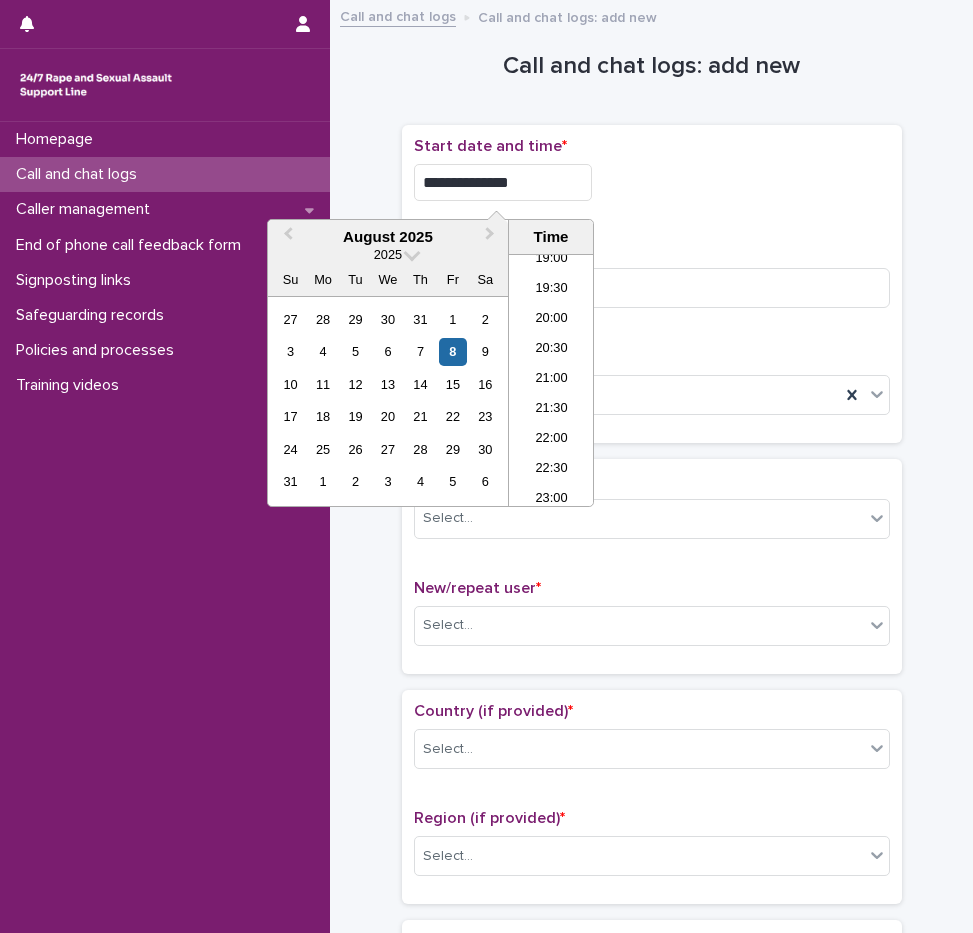 type on "**********" 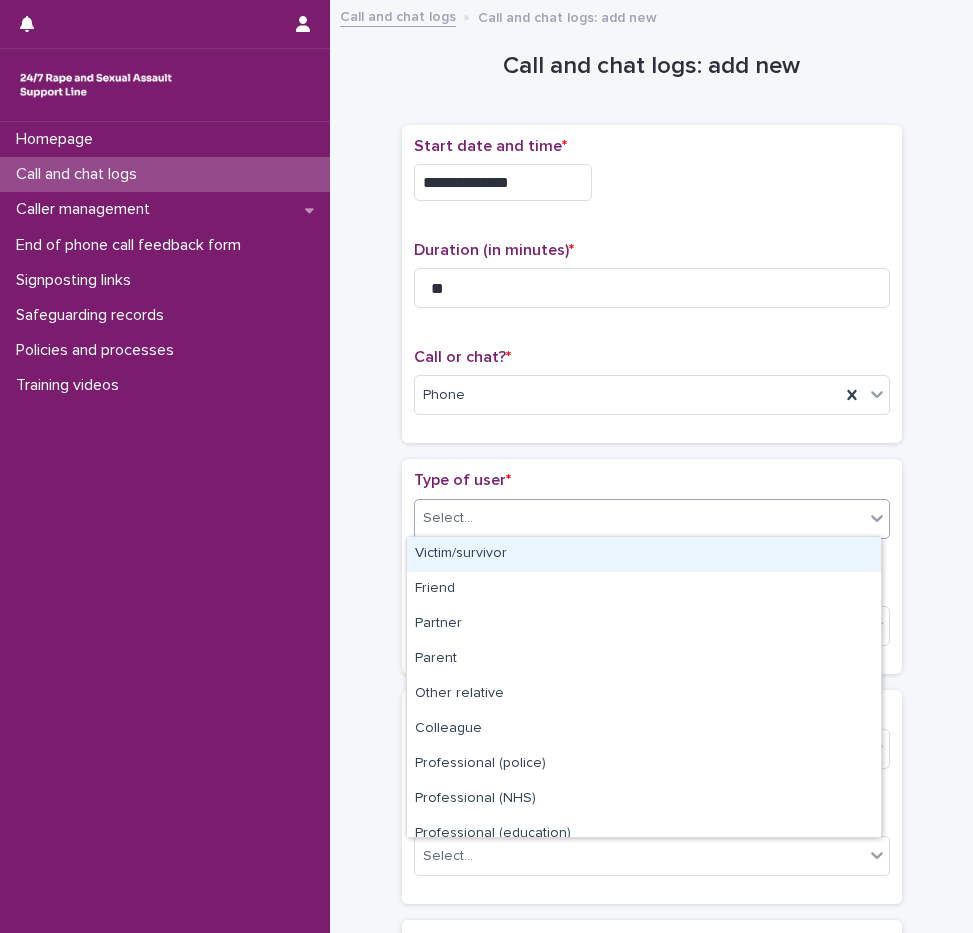 click on "Select..." at bounding box center [639, 518] 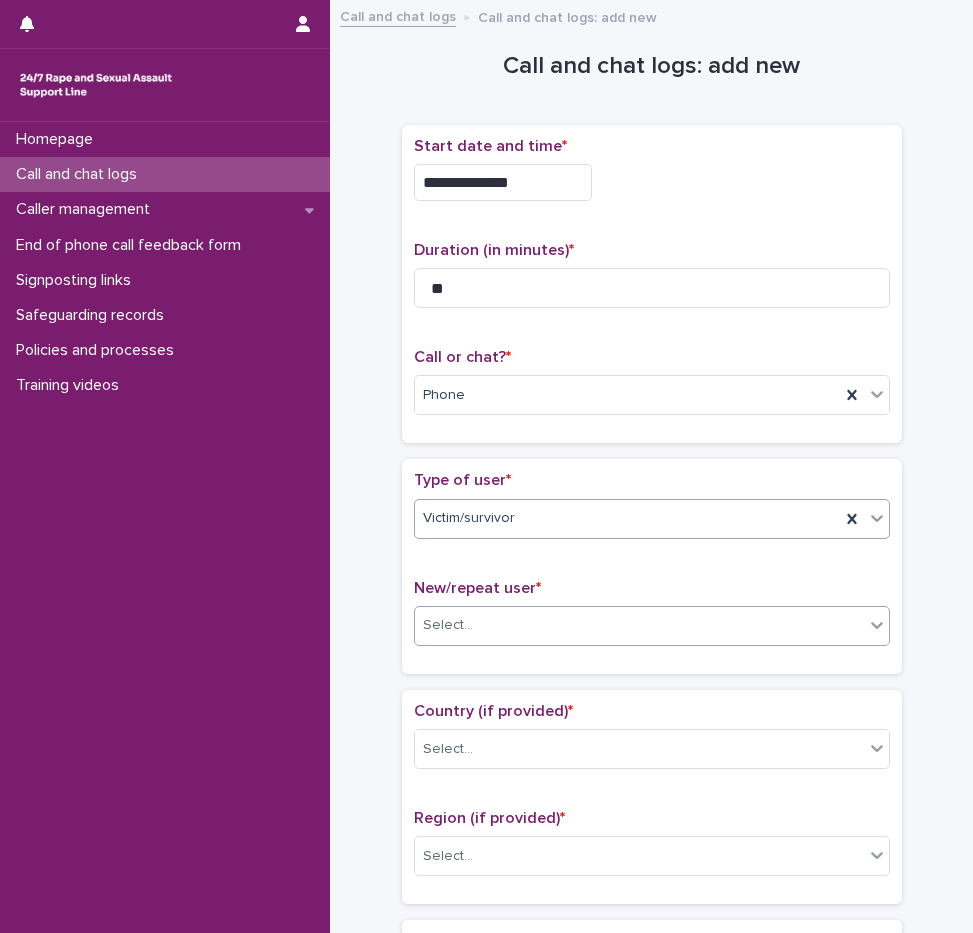 click on "Select..." at bounding box center (639, 625) 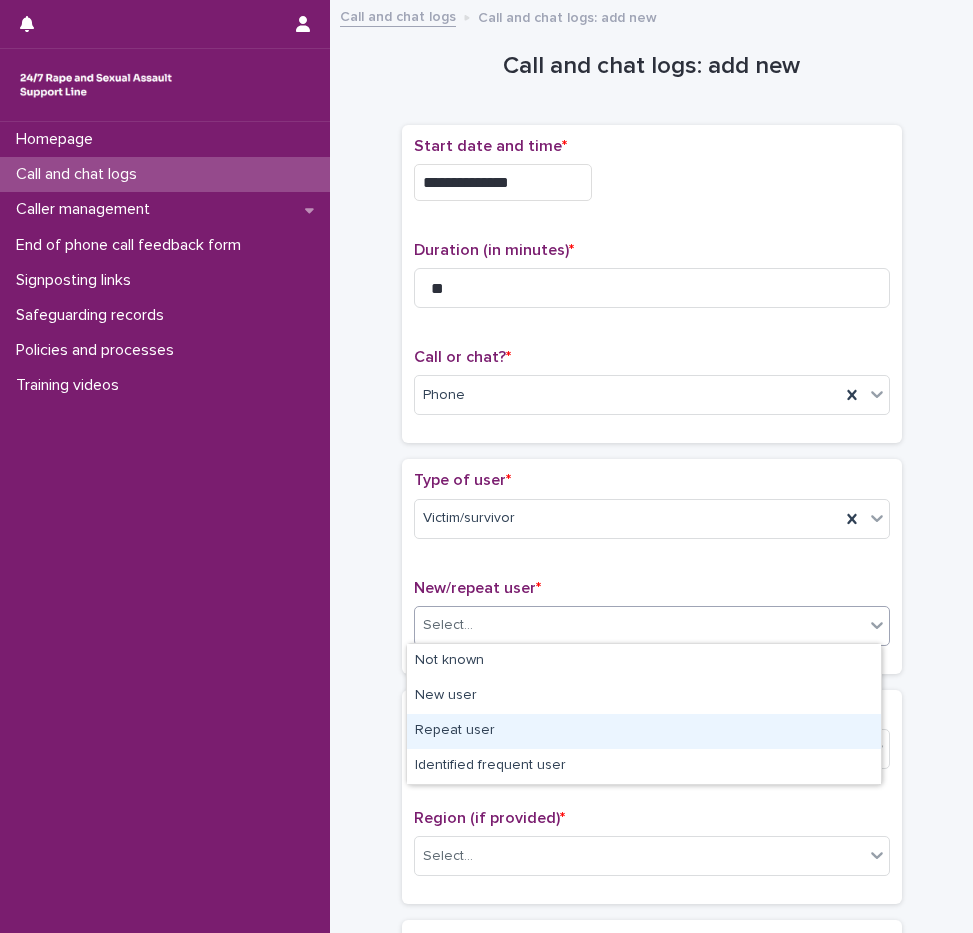 click on "Repeat user" at bounding box center (644, 731) 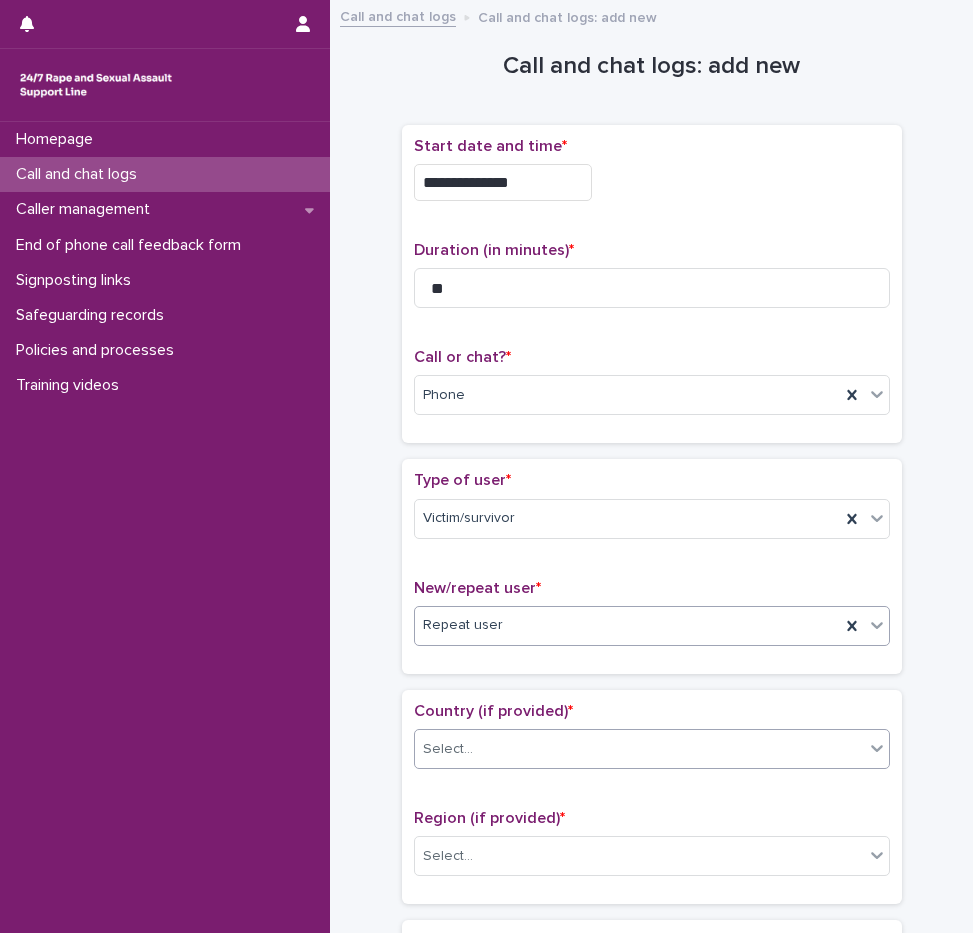click on "Select..." at bounding box center [639, 749] 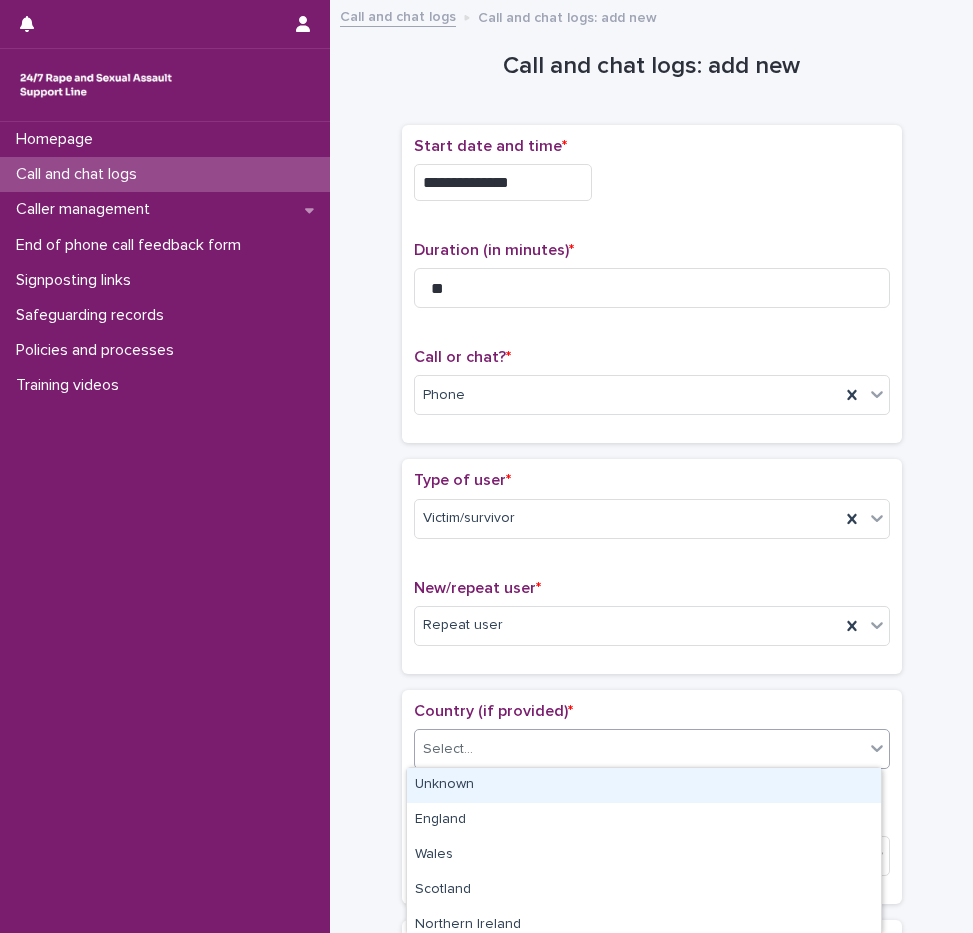 click on "Unknown" at bounding box center [644, 785] 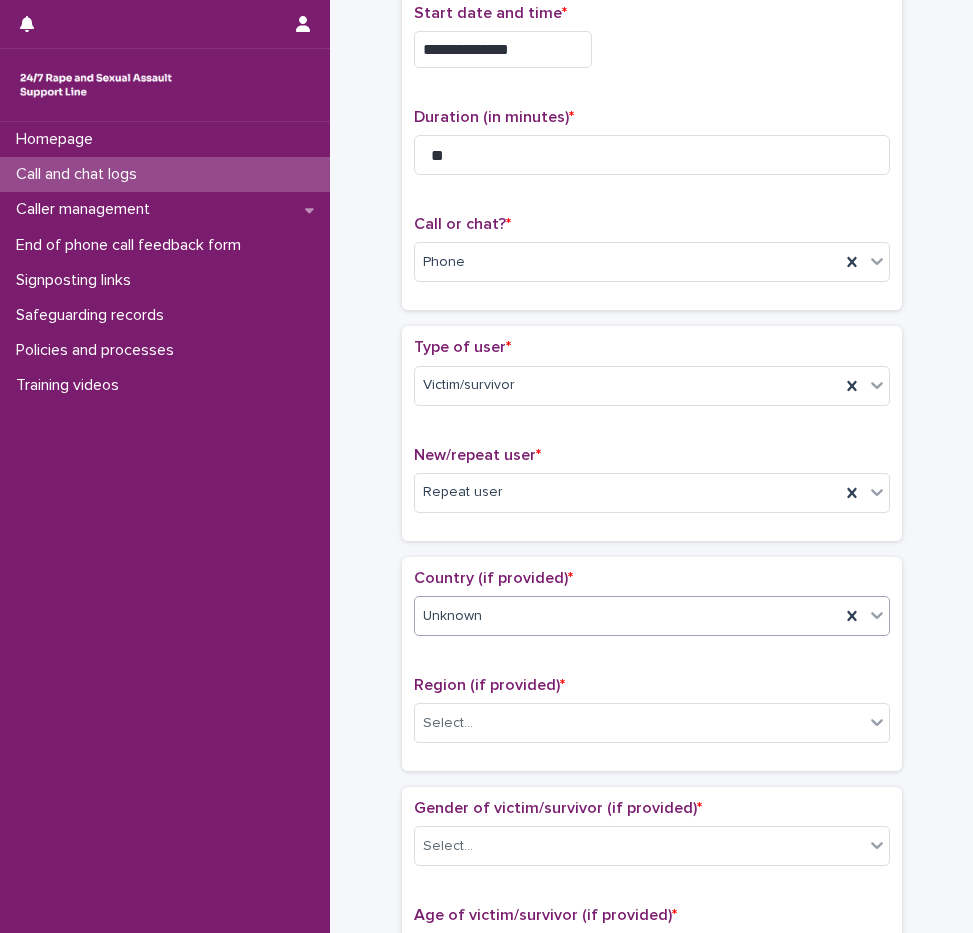 scroll, scrollTop: 300, scrollLeft: 0, axis: vertical 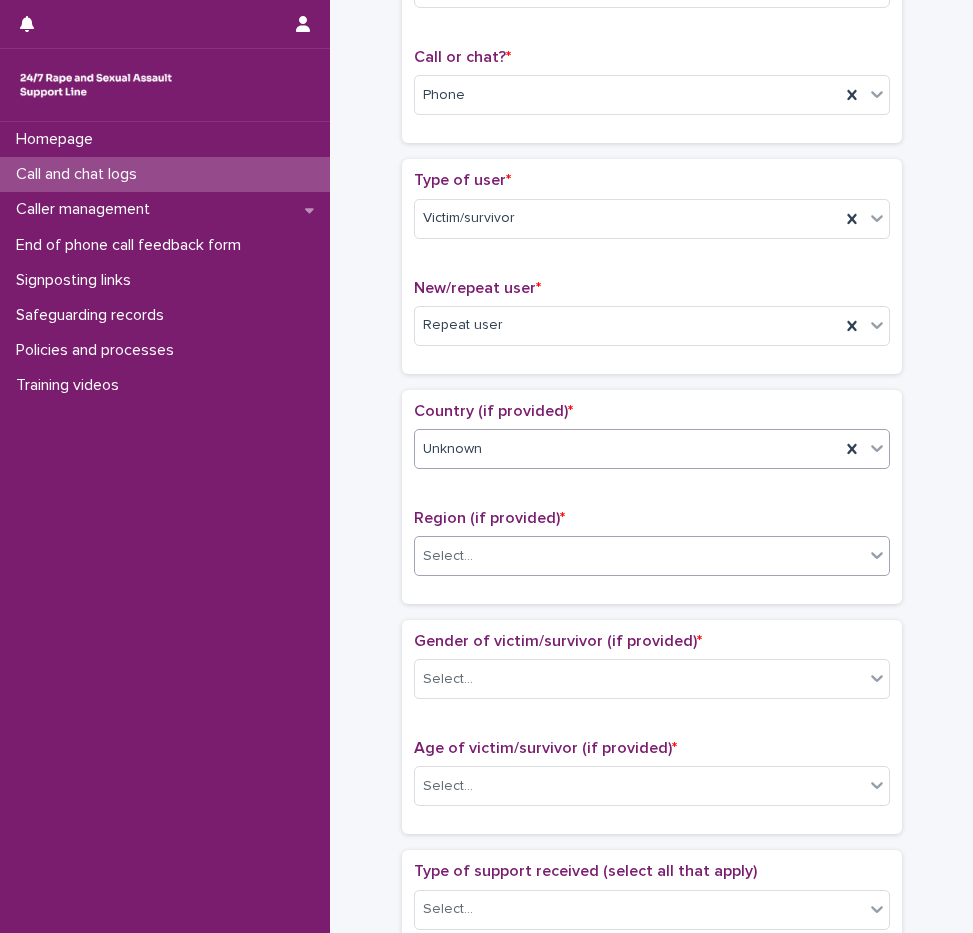 click on "Select..." at bounding box center (639, 556) 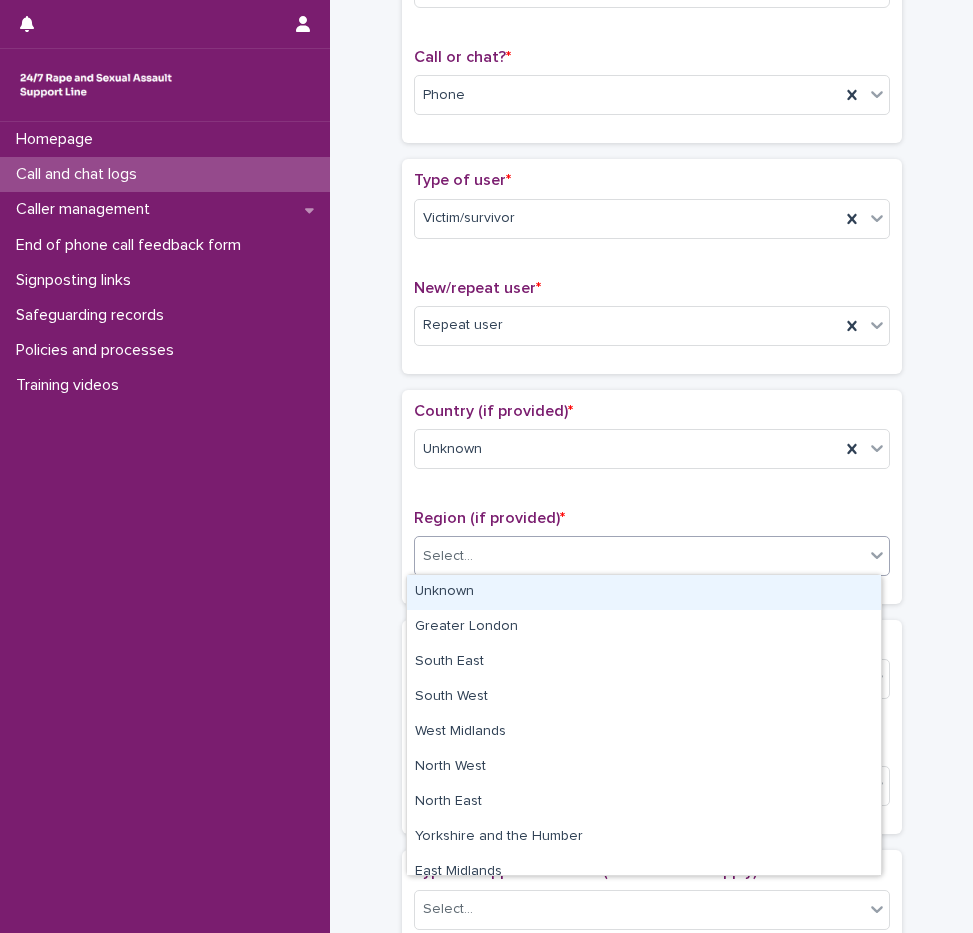 click on "Unknown" at bounding box center [644, 592] 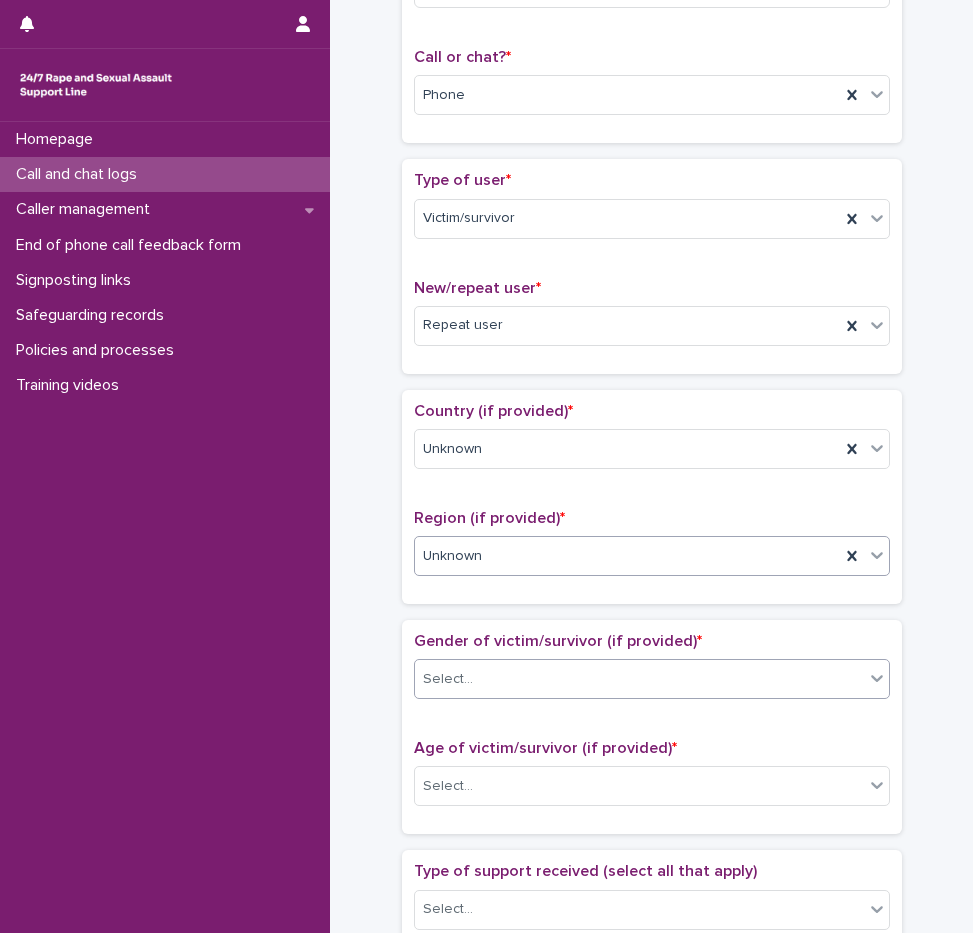 click on "Select..." at bounding box center (639, 679) 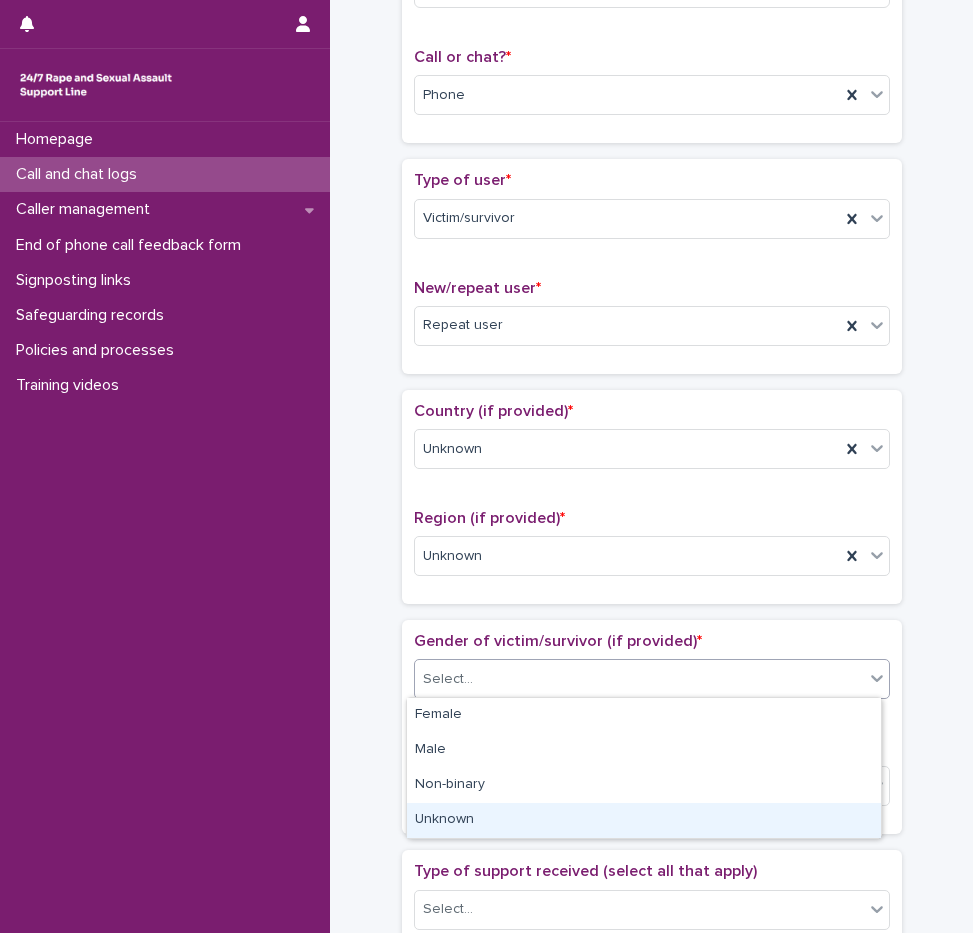 click on "Unknown" at bounding box center (644, 820) 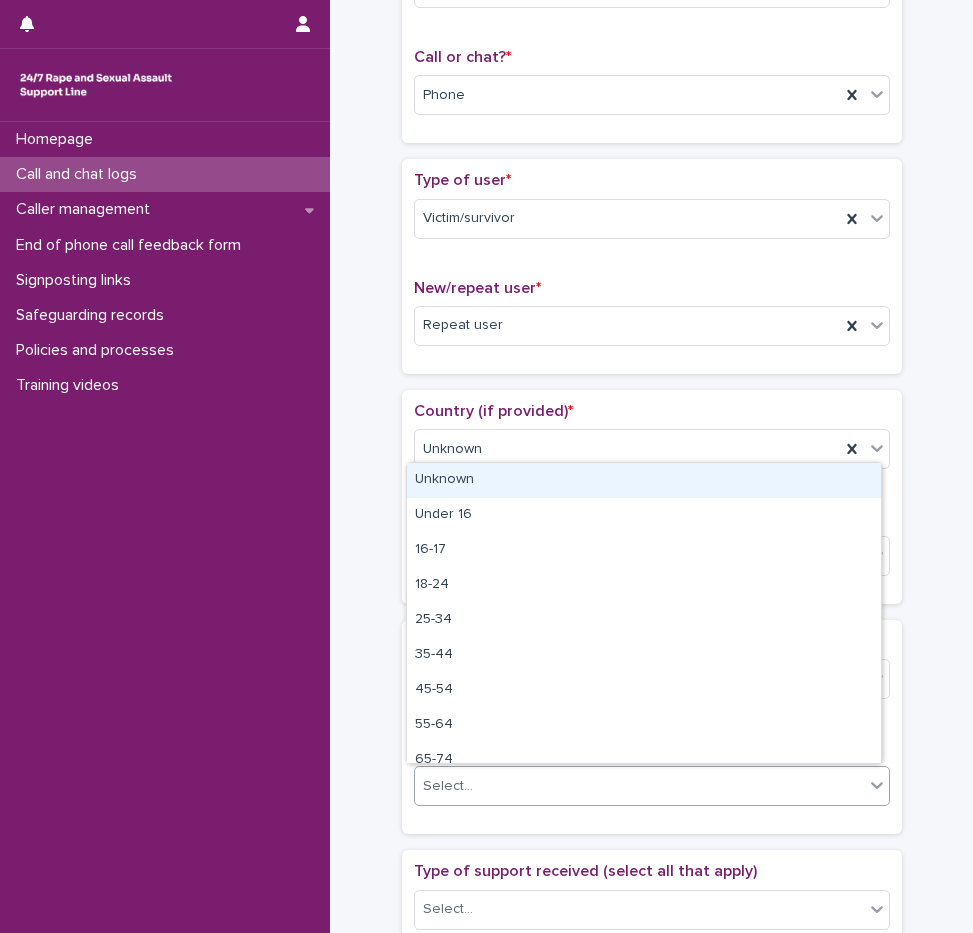 click on "Select..." at bounding box center (639, 786) 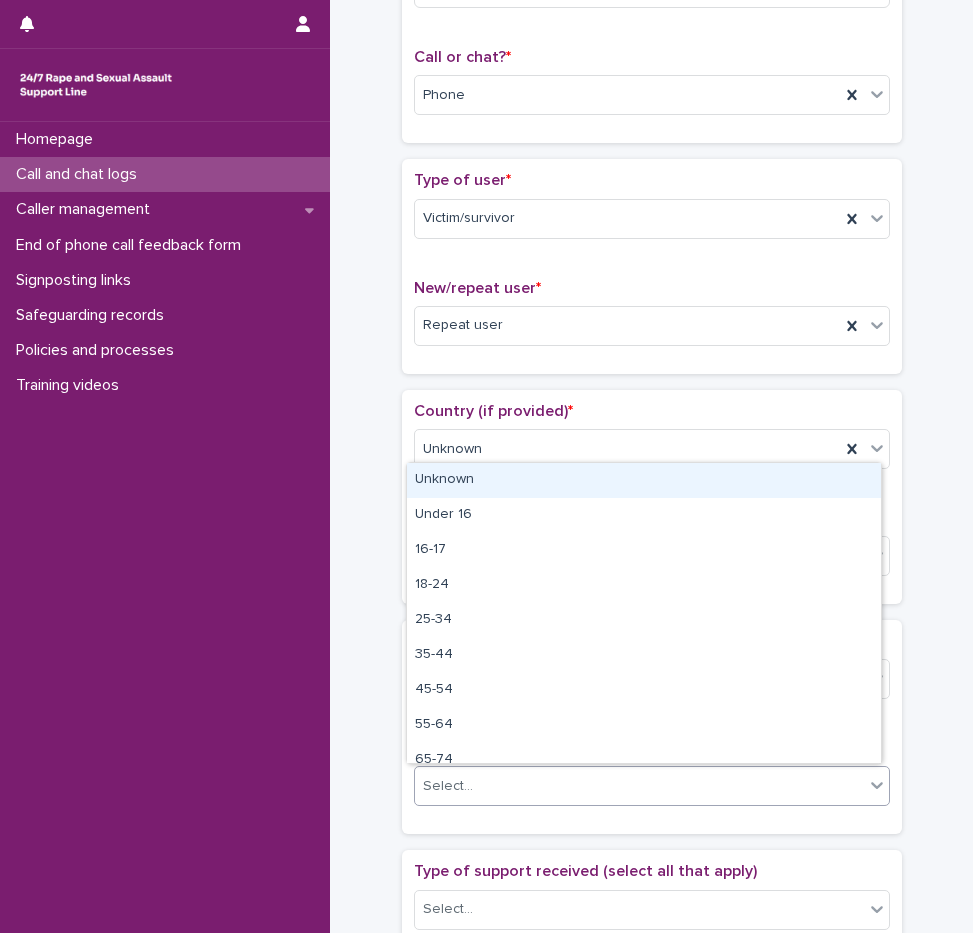 click on "Unknown" at bounding box center [644, 480] 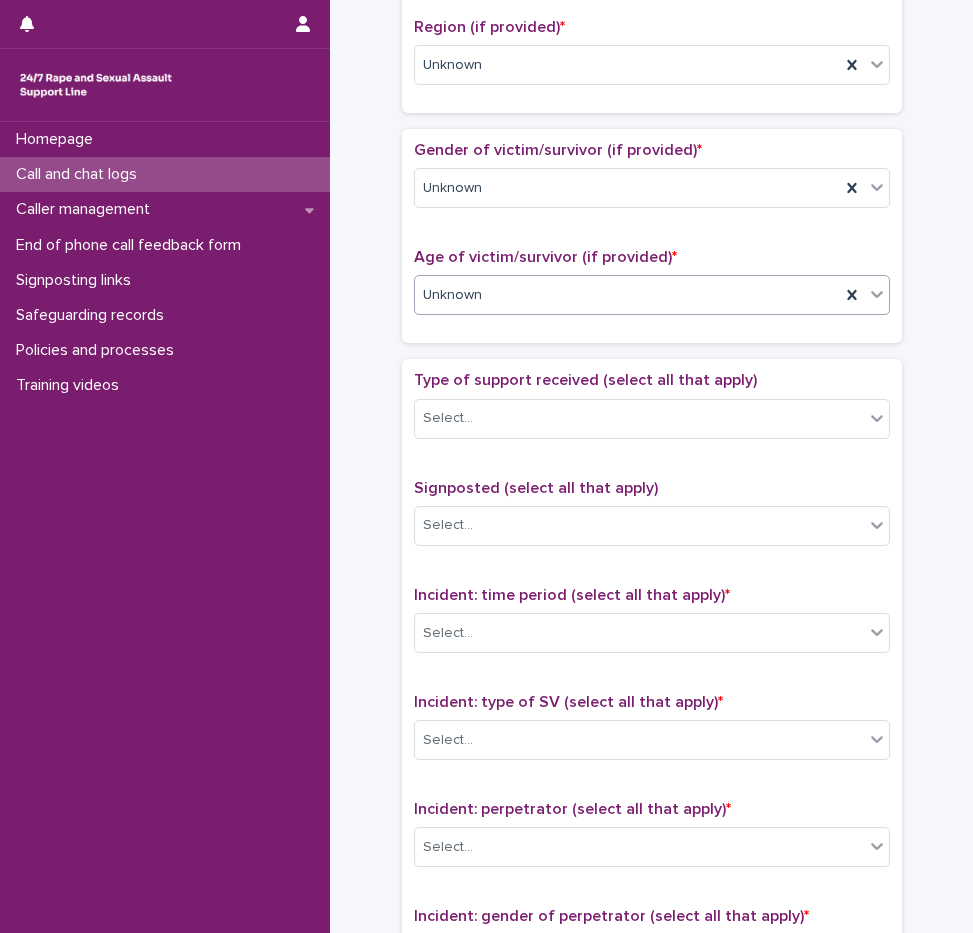 scroll, scrollTop: 800, scrollLeft: 0, axis: vertical 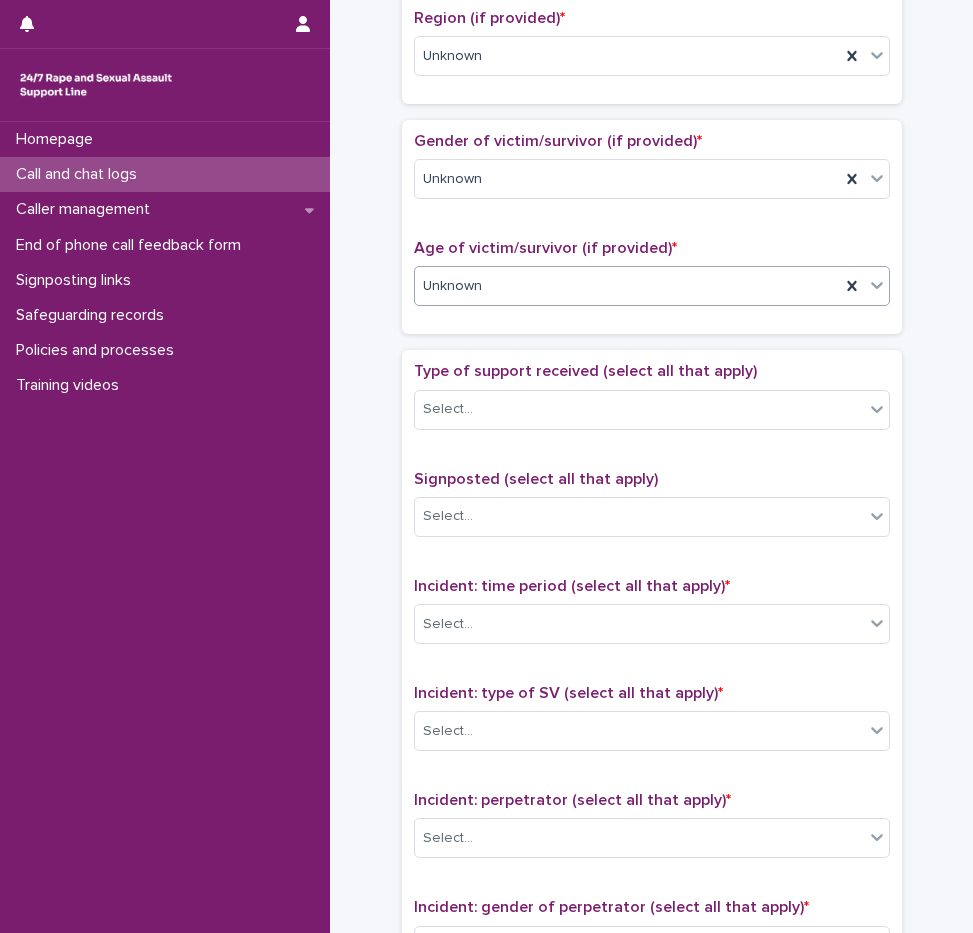 click on "Unknown" at bounding box center (452, 286) 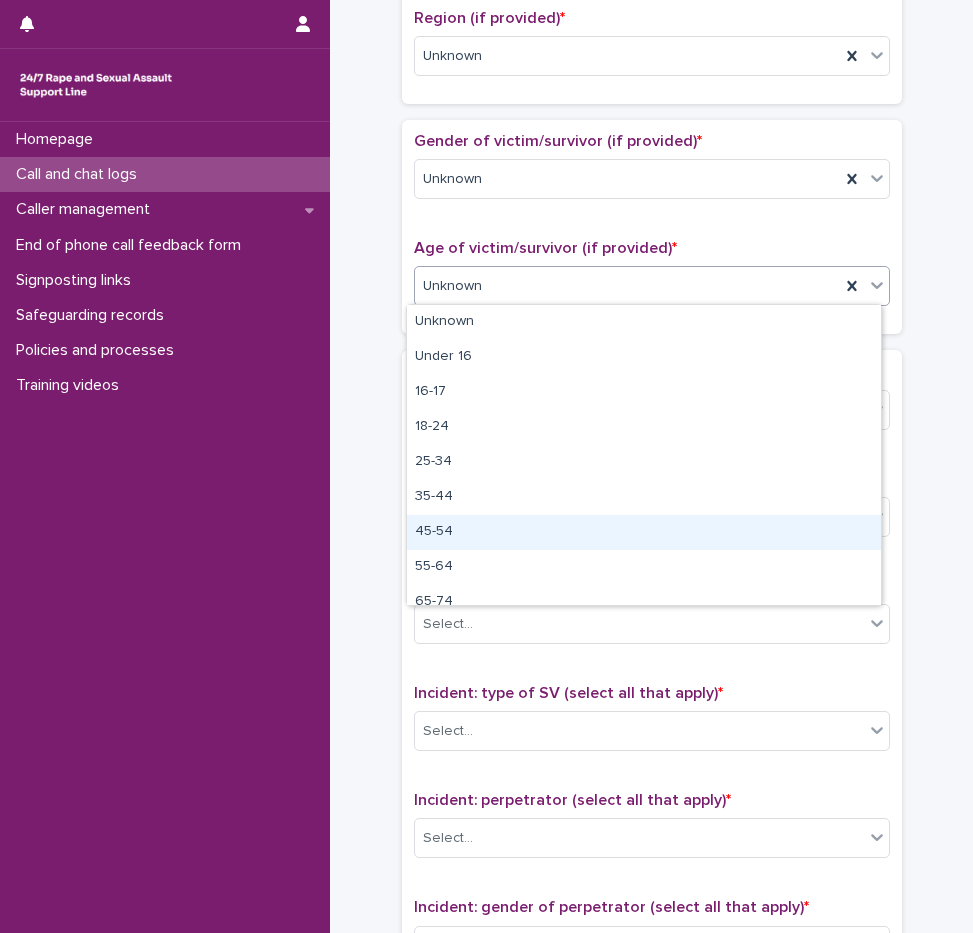 click on "45-54" at bounding box center [644, 532] 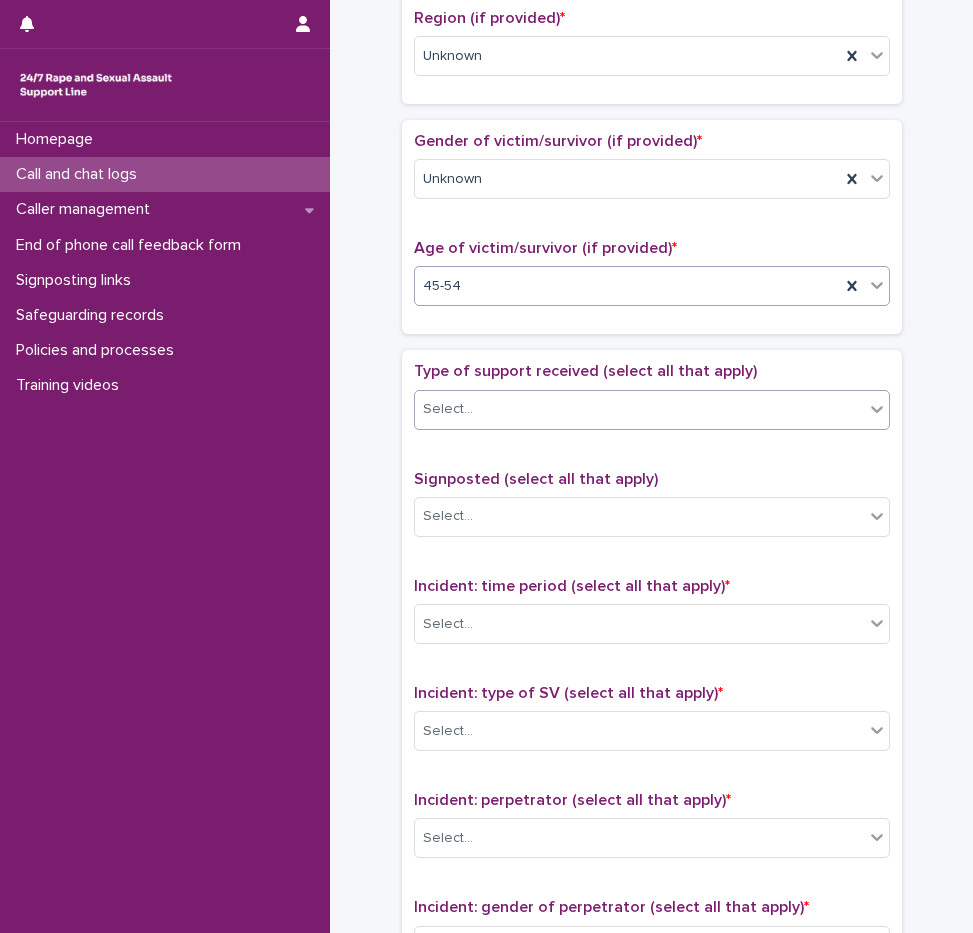 click on "Select..." at bounding box center [448, 409] 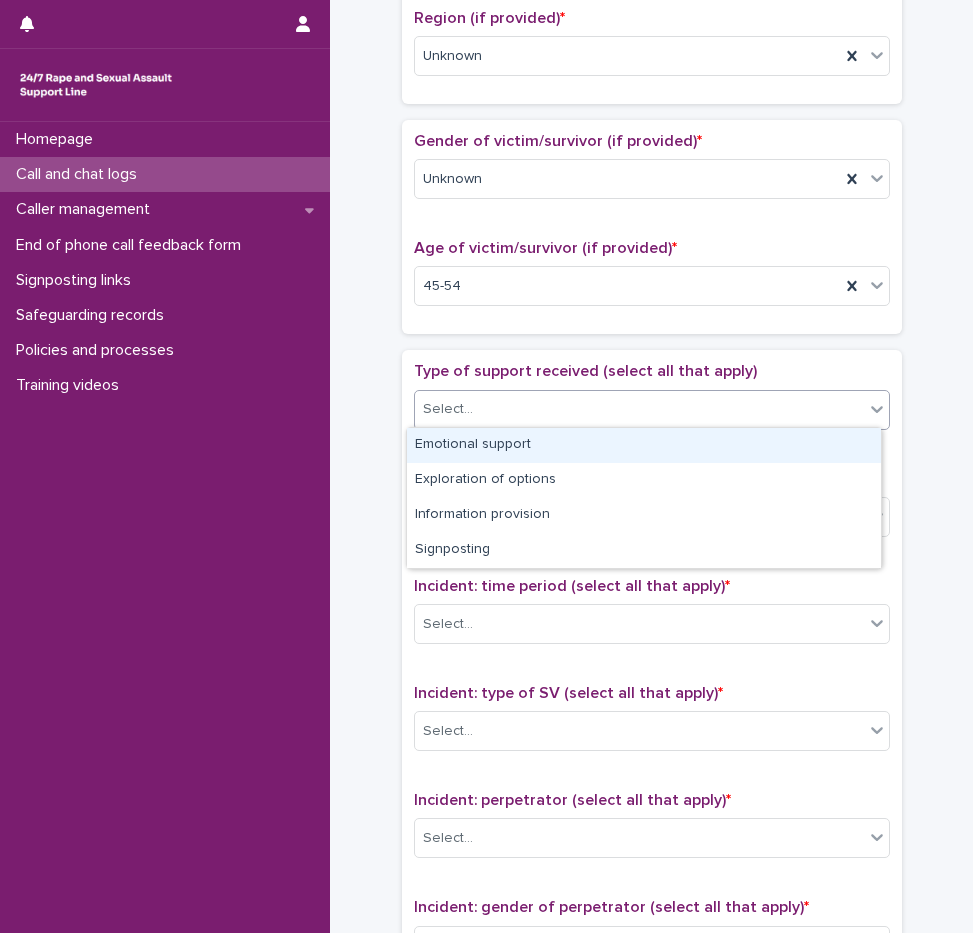 click on "Emotional support" at bounding box center [644, 445] 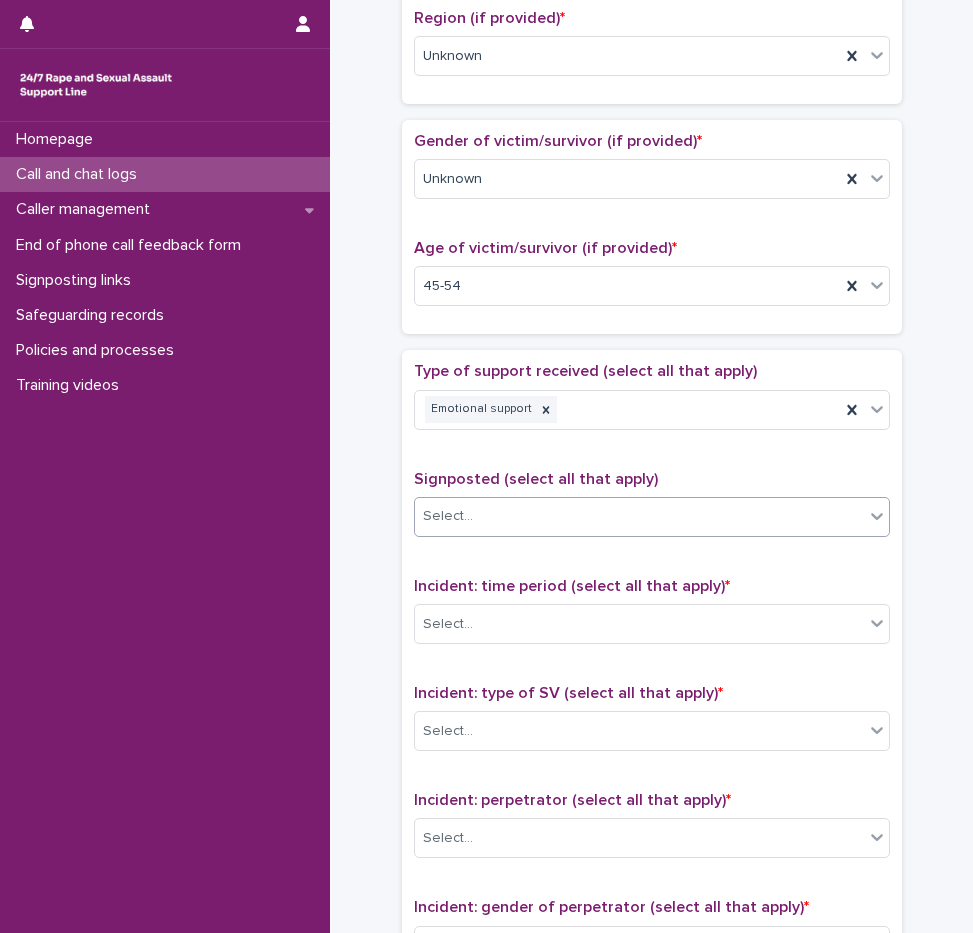 click on "Select..." at bounding box center (639, 516) 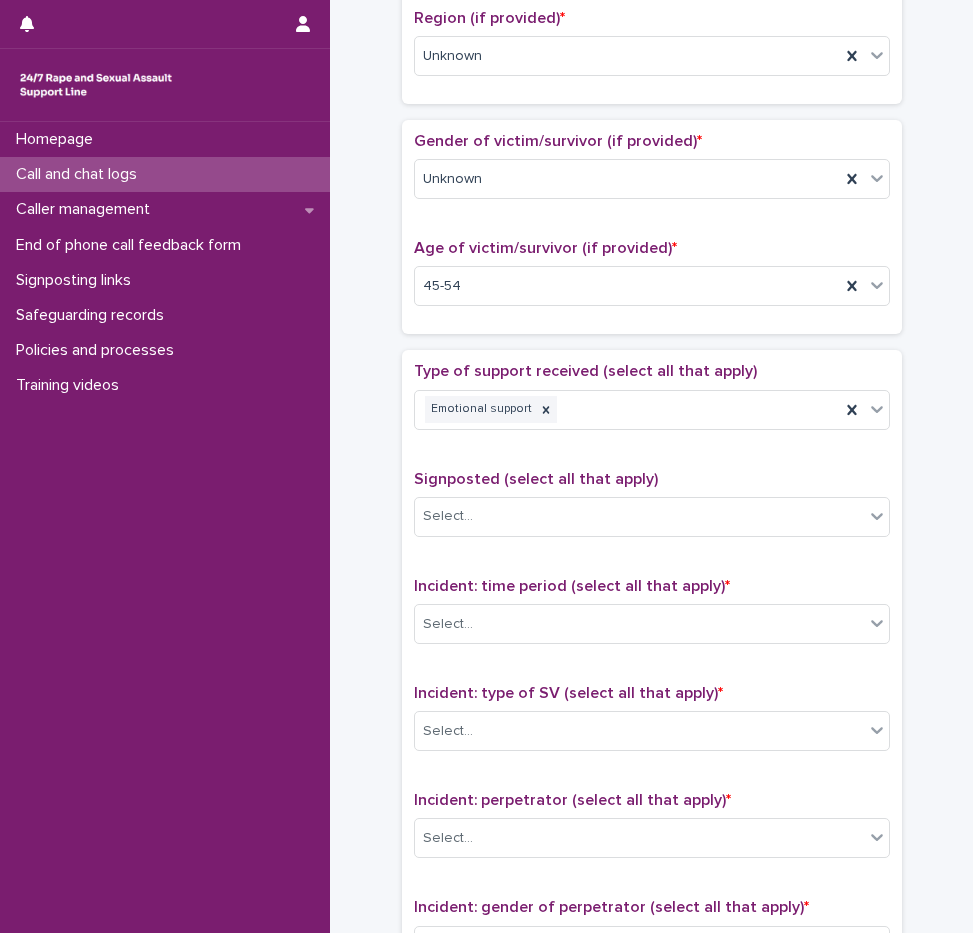 click on "Signposted (select all that apply)" at bounding box center [536, 479] 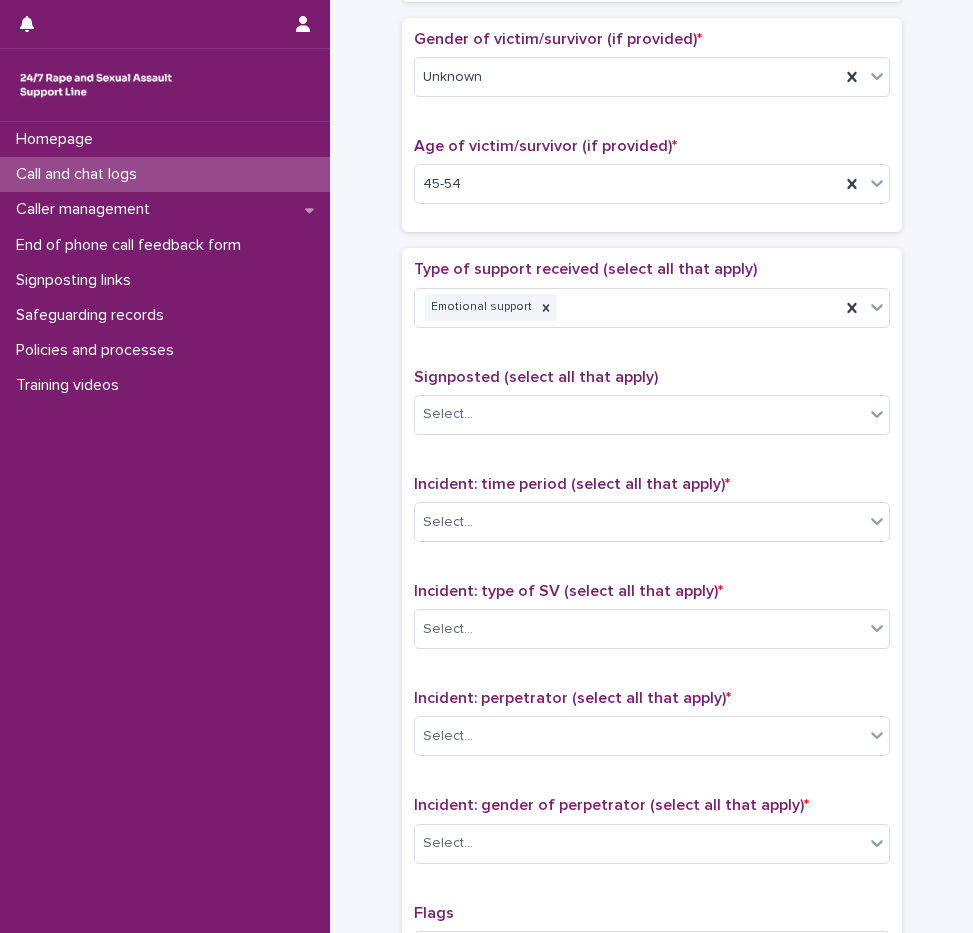scroll, scrollTop: 1200, scrollLeft: 0, axis: vertical 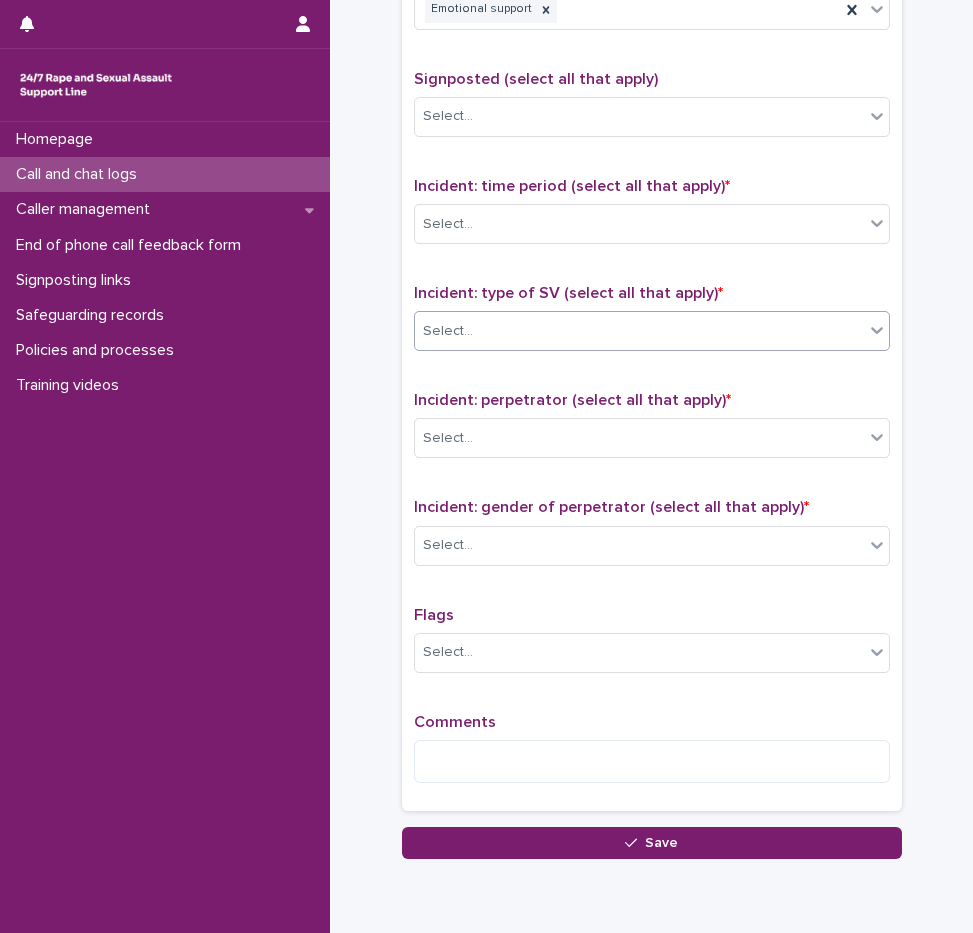 click on "Select..." at bounding box center [639, 331] 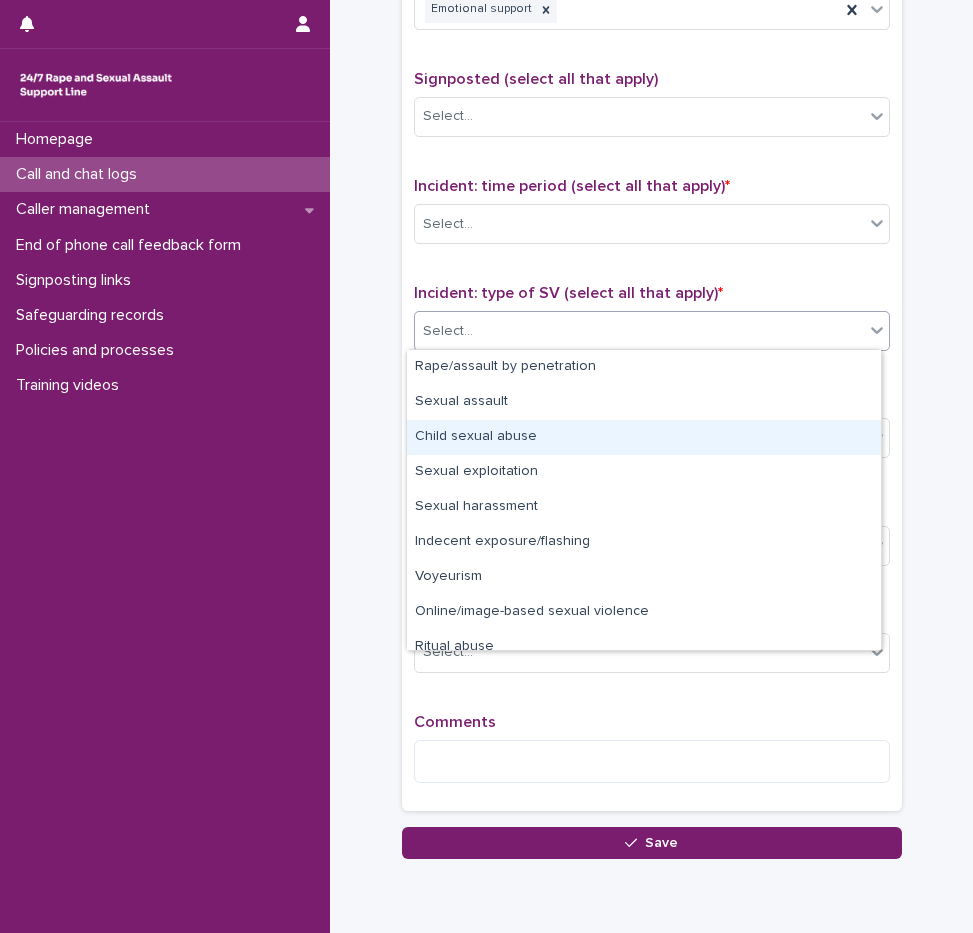click on "Child sexual abuse" at bounding box center (644, 437) 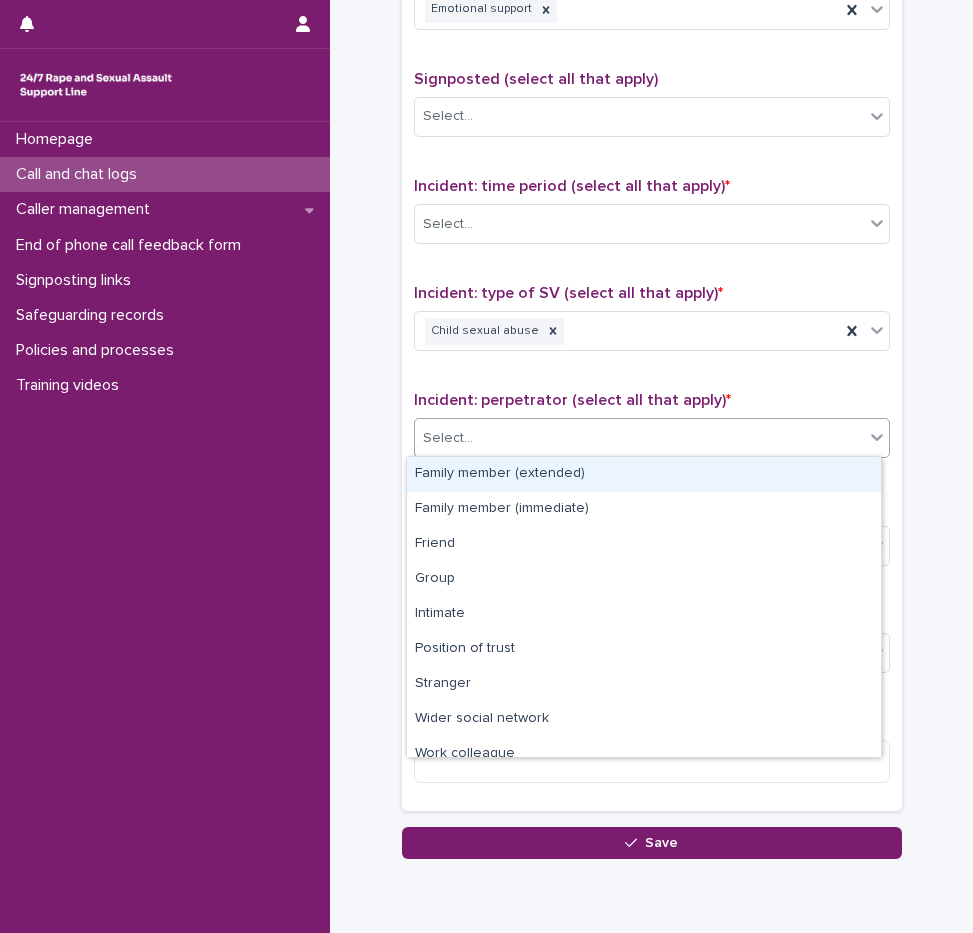 click on "Select..." at bounding box center (639, 438) 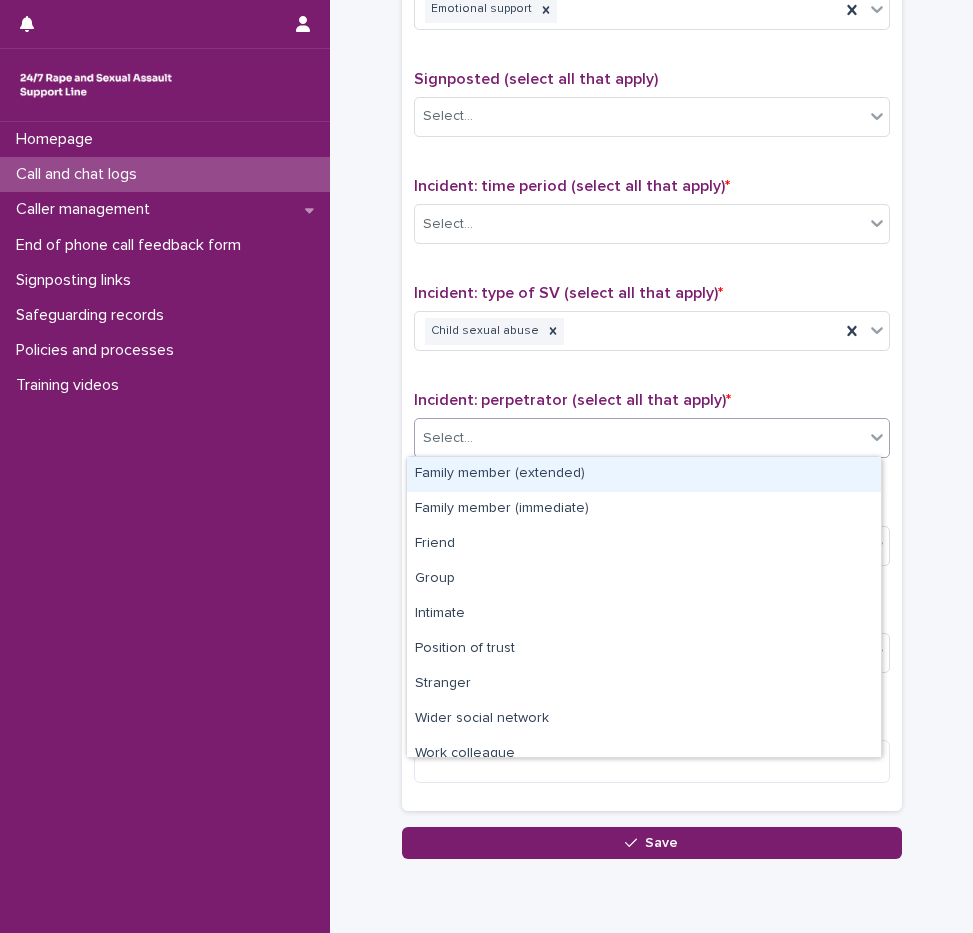 click on "Incident: perpetrator (select all that apply) *" at bounding box center (572, 400) 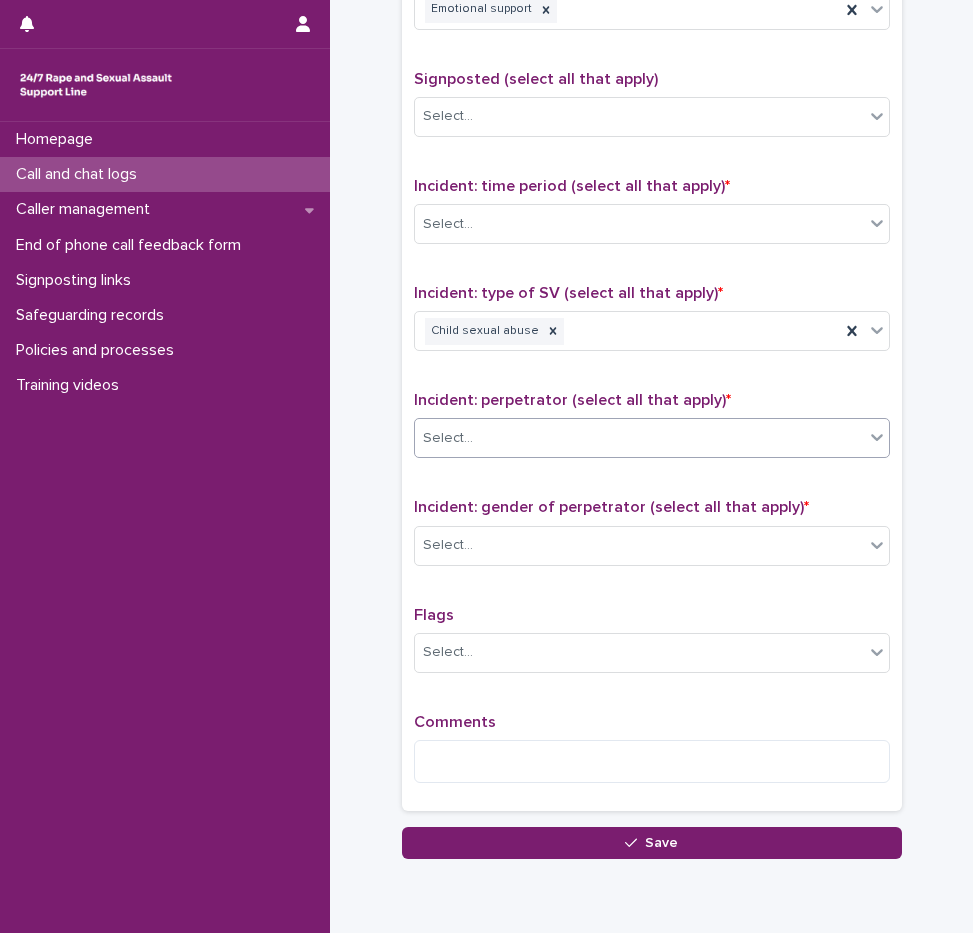 click on "Select..." at bounding box center [639, 438] 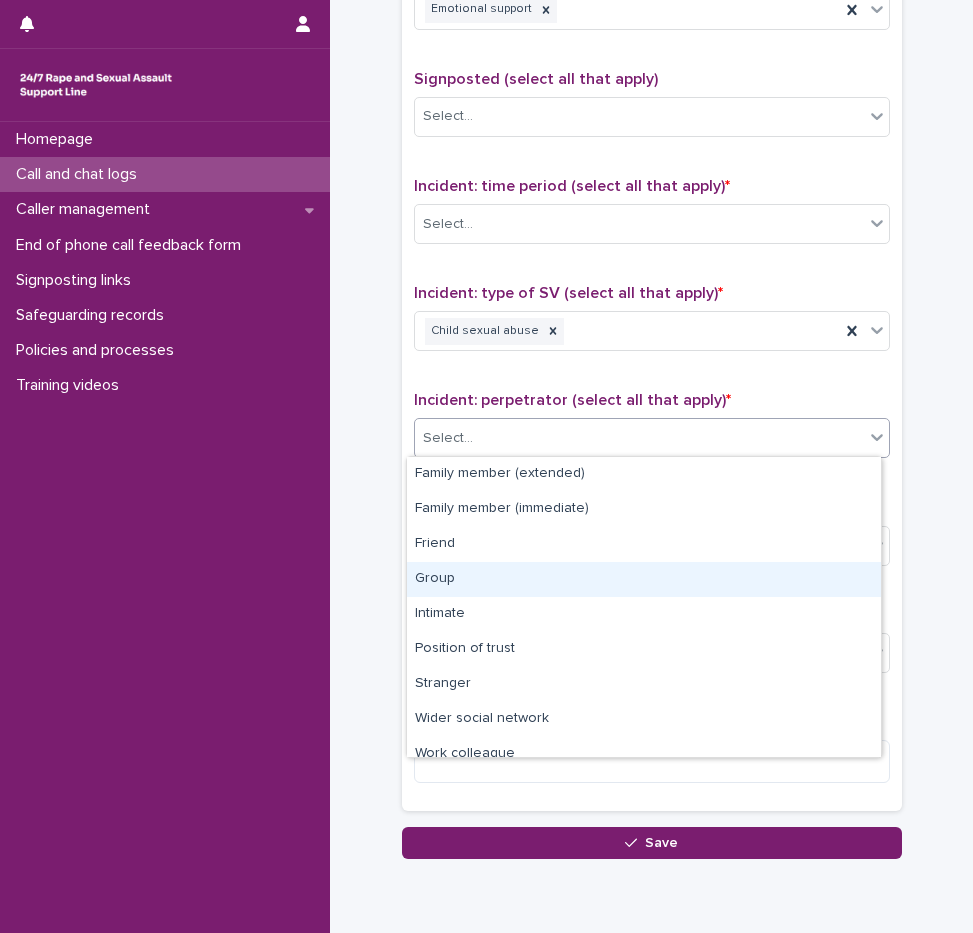 click on "Group" at bounding box center [644, 579] 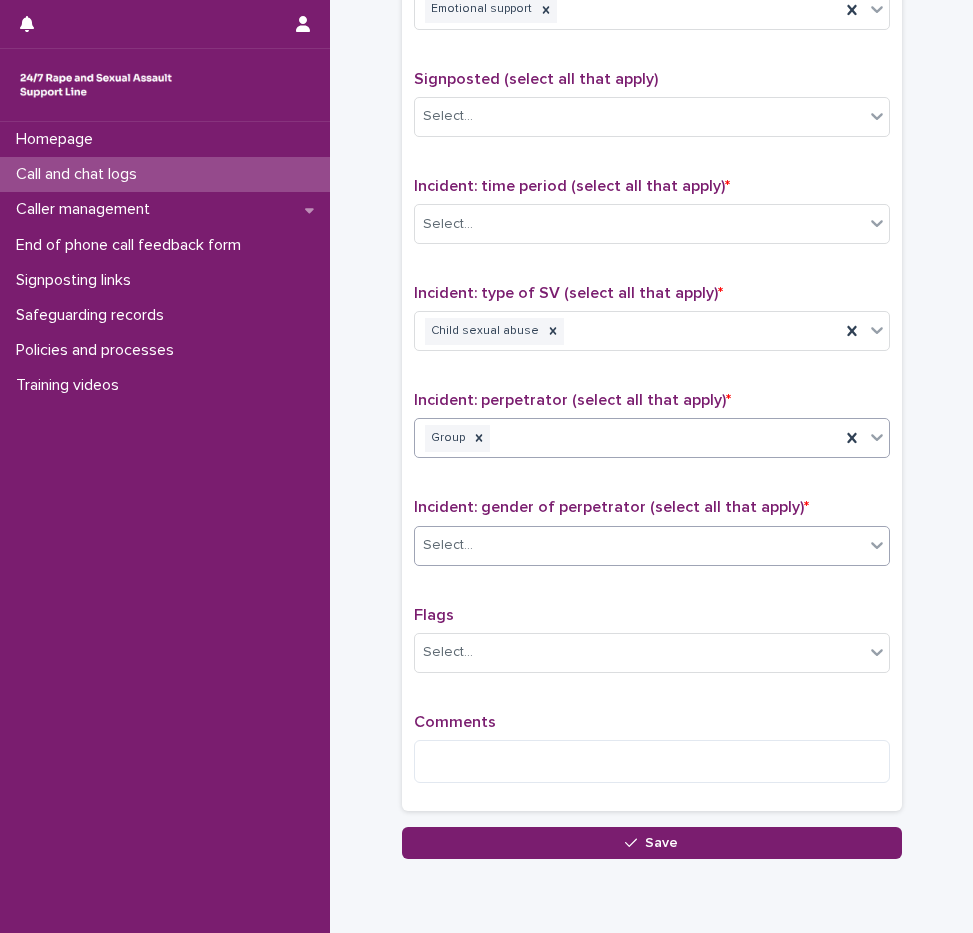 click on "Select..." at bounding box center [448, 545] 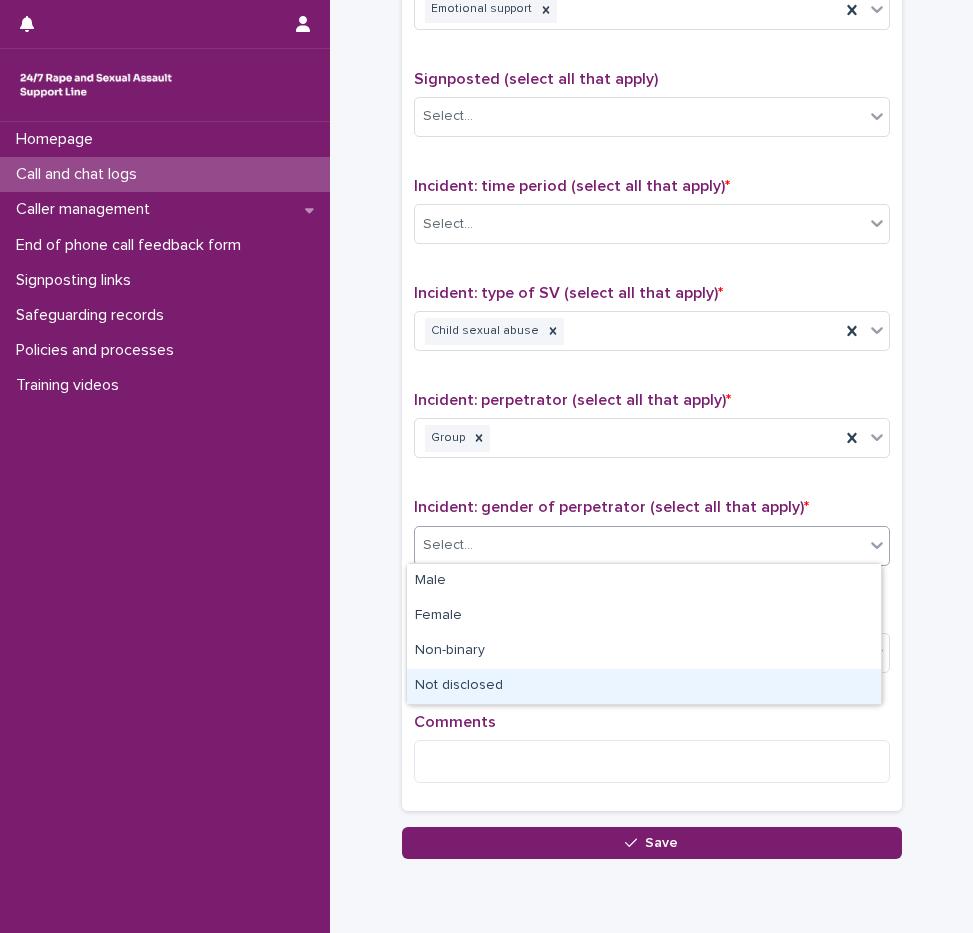 click on "Not disclosed" at bounding box center [644, 686] 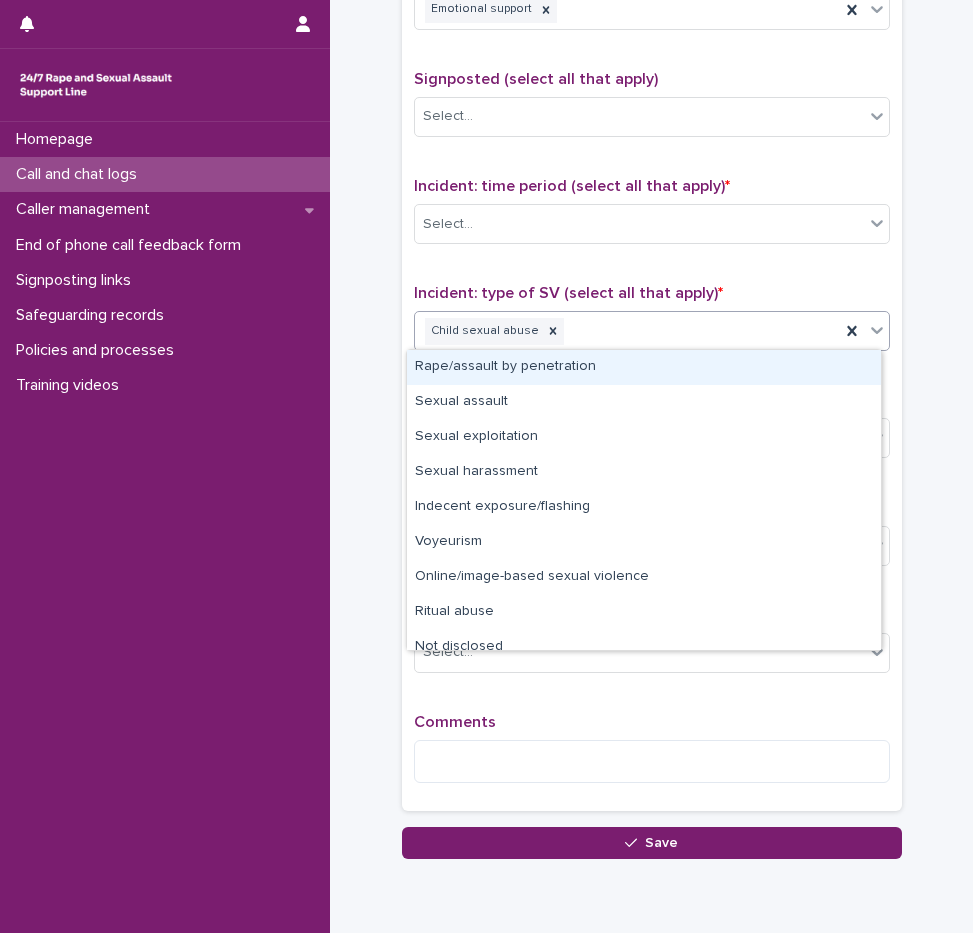 click on "Child sexual abuse" at bounding box center (627, 331) 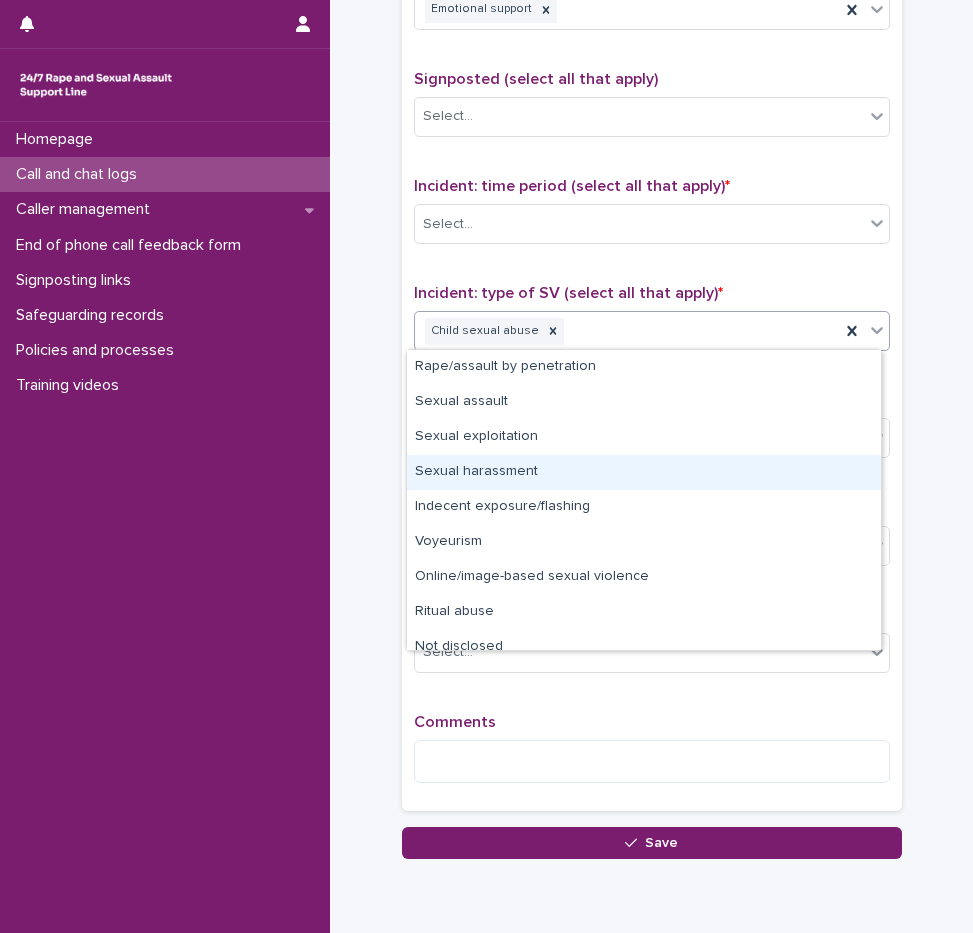 scroll, scrollTop: 15, scrollLeft: 0, axis: vertical 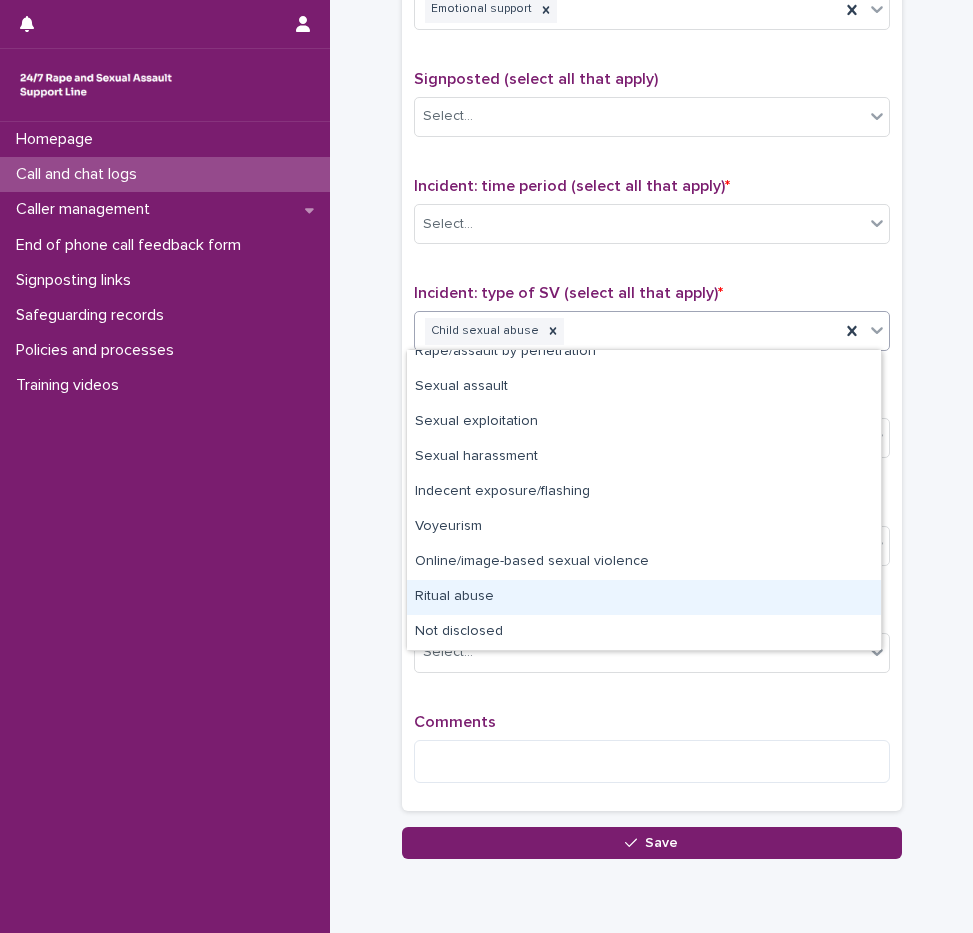 click on "Ritual abuse" at bounding box center (644, 597) 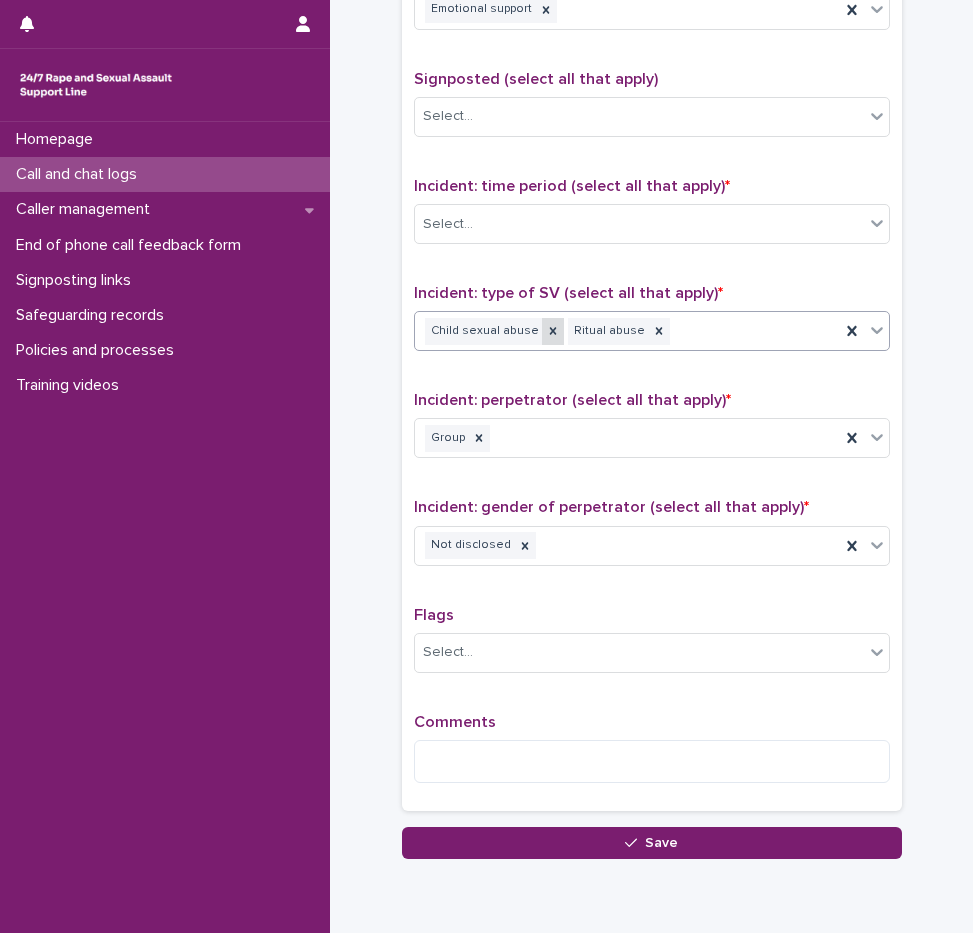 click 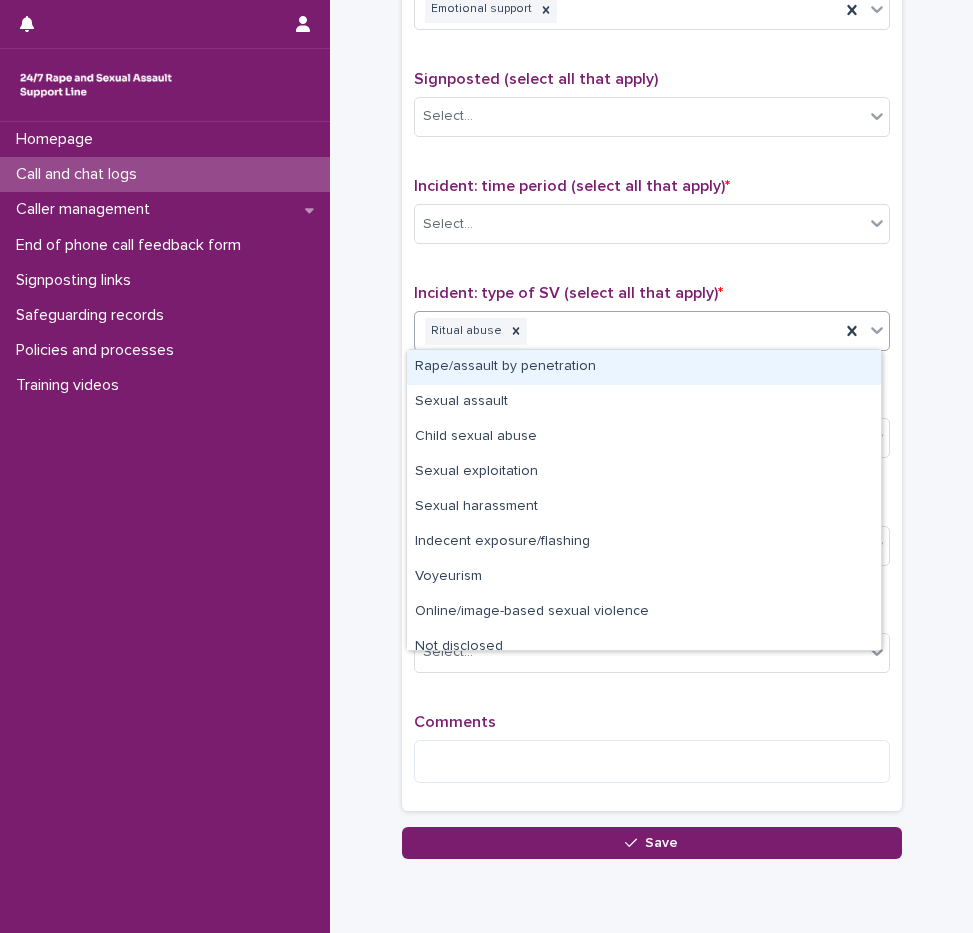 click on "Ritual abuse" at bounding box center [627, 331] 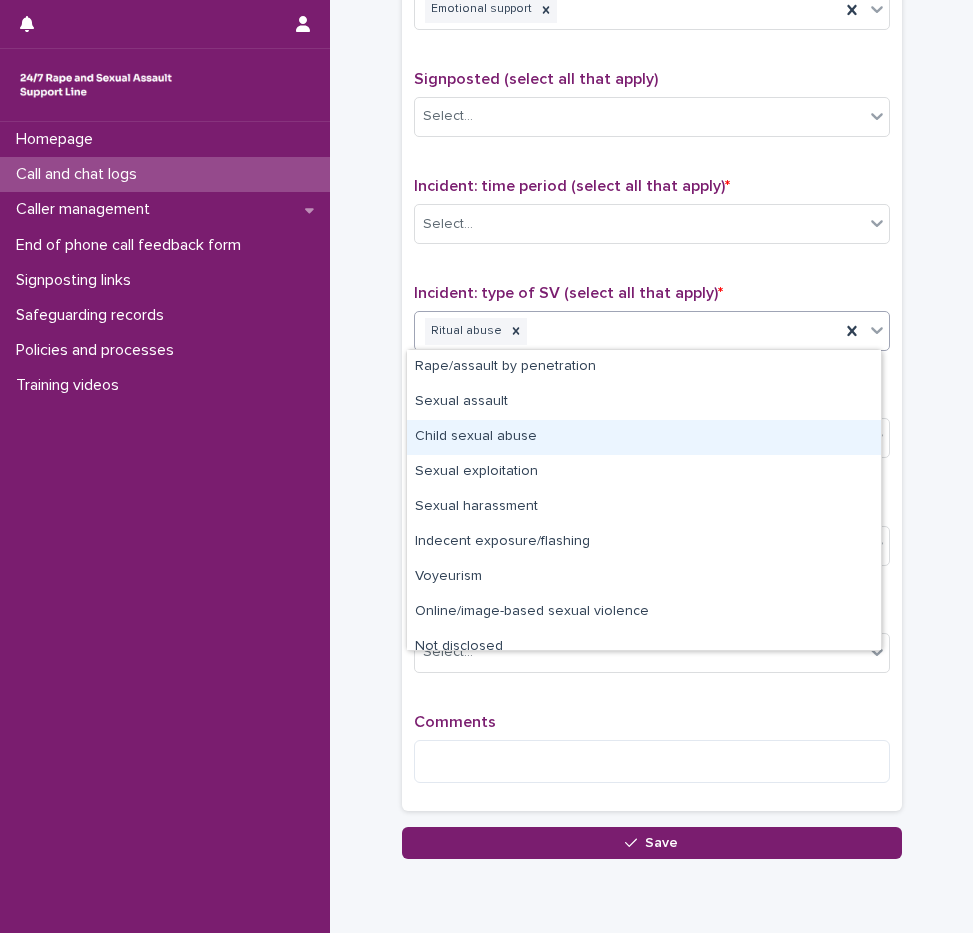 click on "Child sexual abuse" at bounding box center (644, 437) 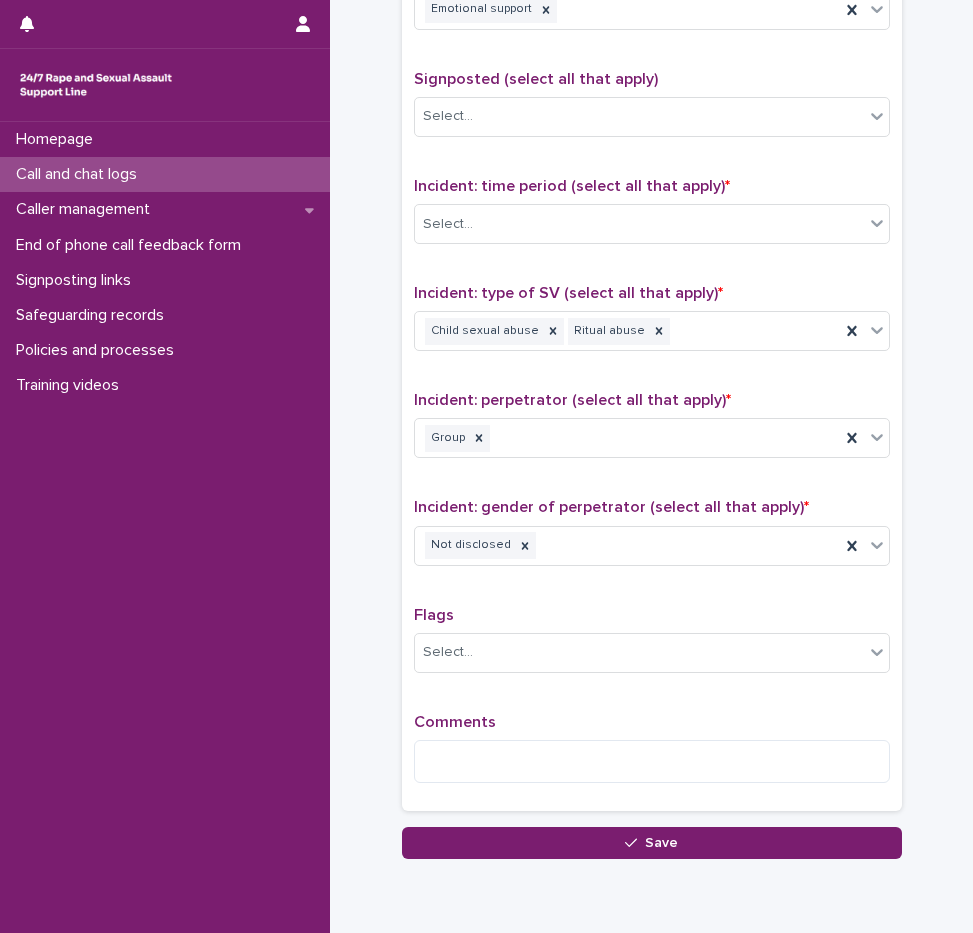 click on "Type of support received (select all that apply) Emotional support Signposted (select all that apply) Select... Incident: time period (select all that apply) * Select... Incident: type of SV (select all that apply) * Child sexual abuse Ritual abuse Incident: perpetrator (select all that apply) * Group Incident: gender of perpetrator (select all that apply) * Not disclosed Flags Select... Comments" at bounding box center [652, 380] 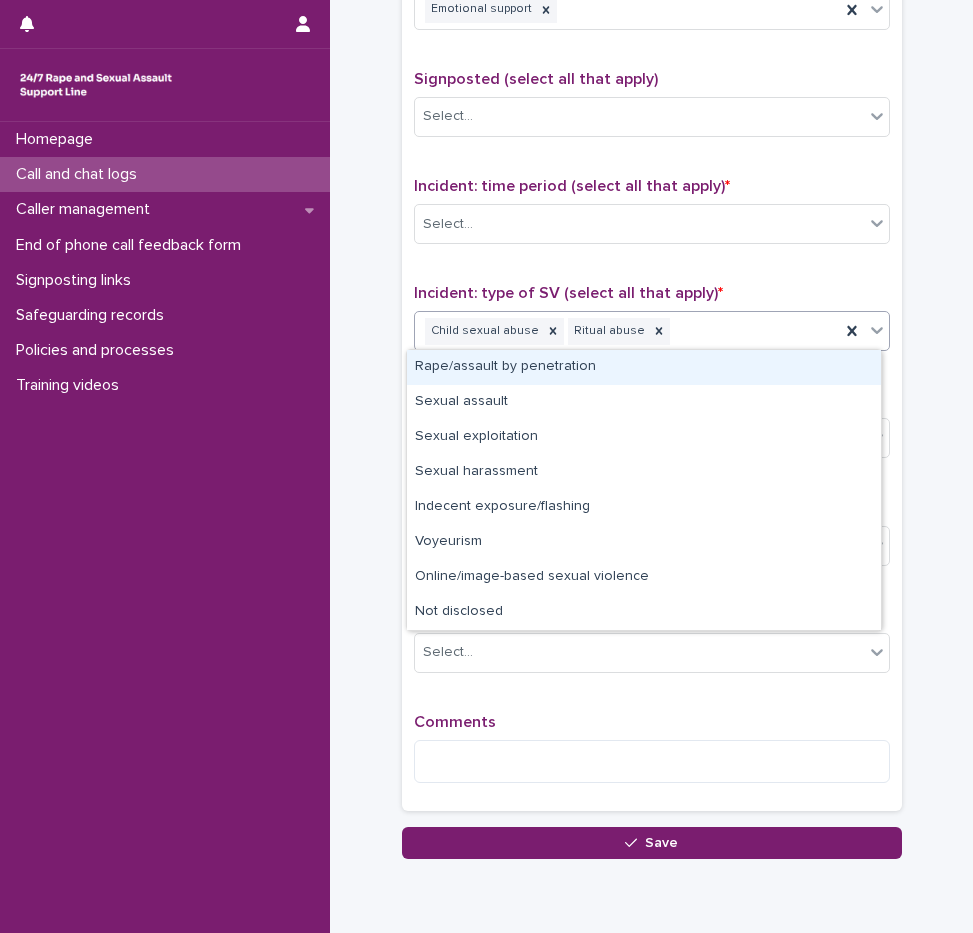 click on "Child sexual abuse Ritual abuse" at bounding box center (627, 331) 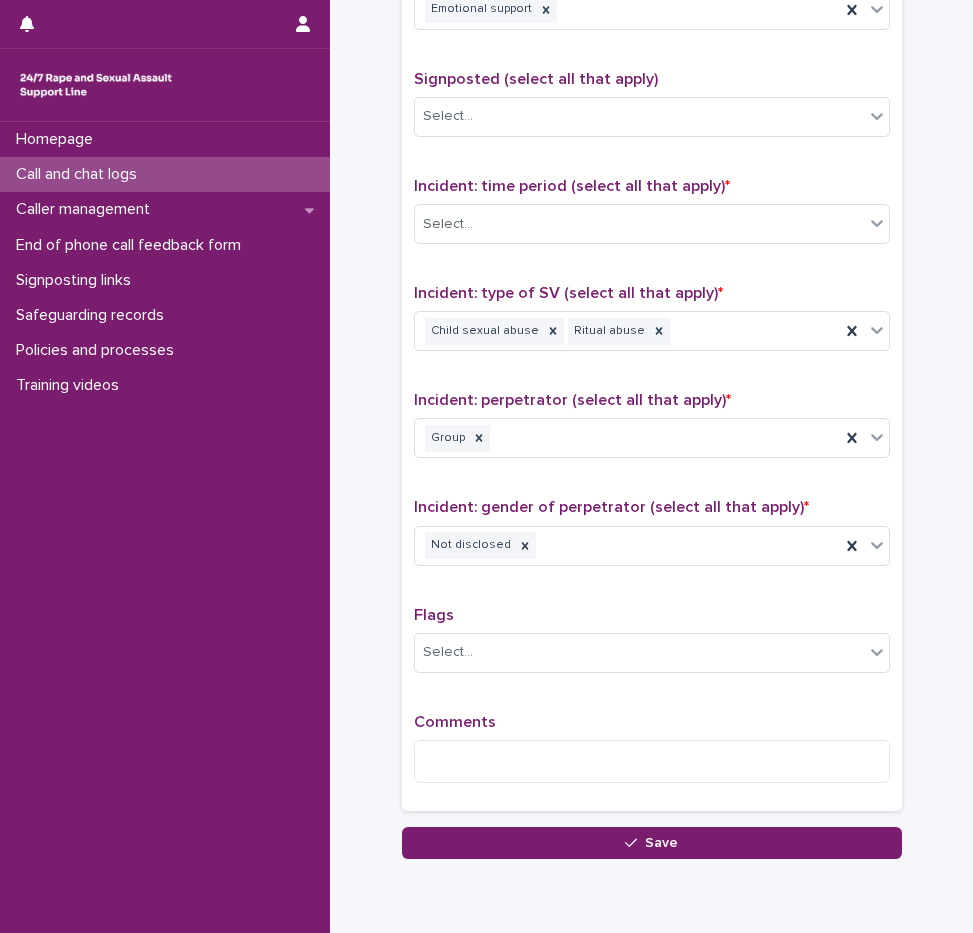 click on "**********" at bounding box center [651, -165] 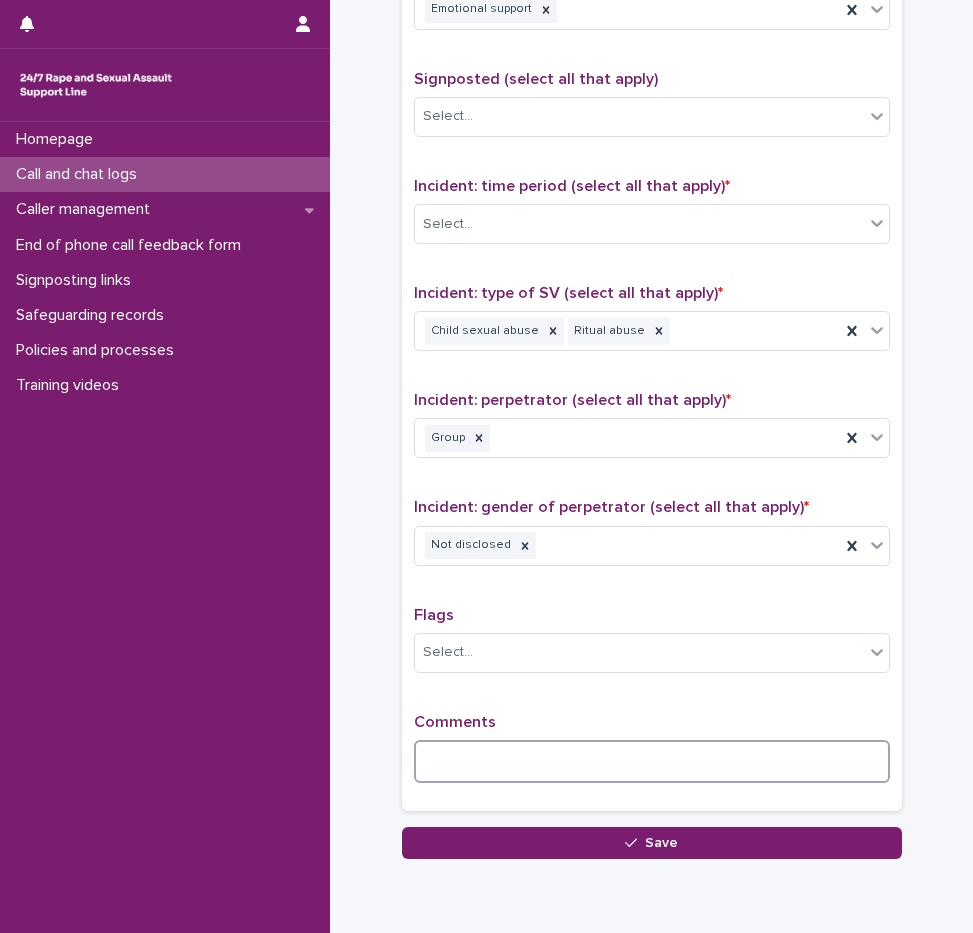 click at bounding box center [652, 761] 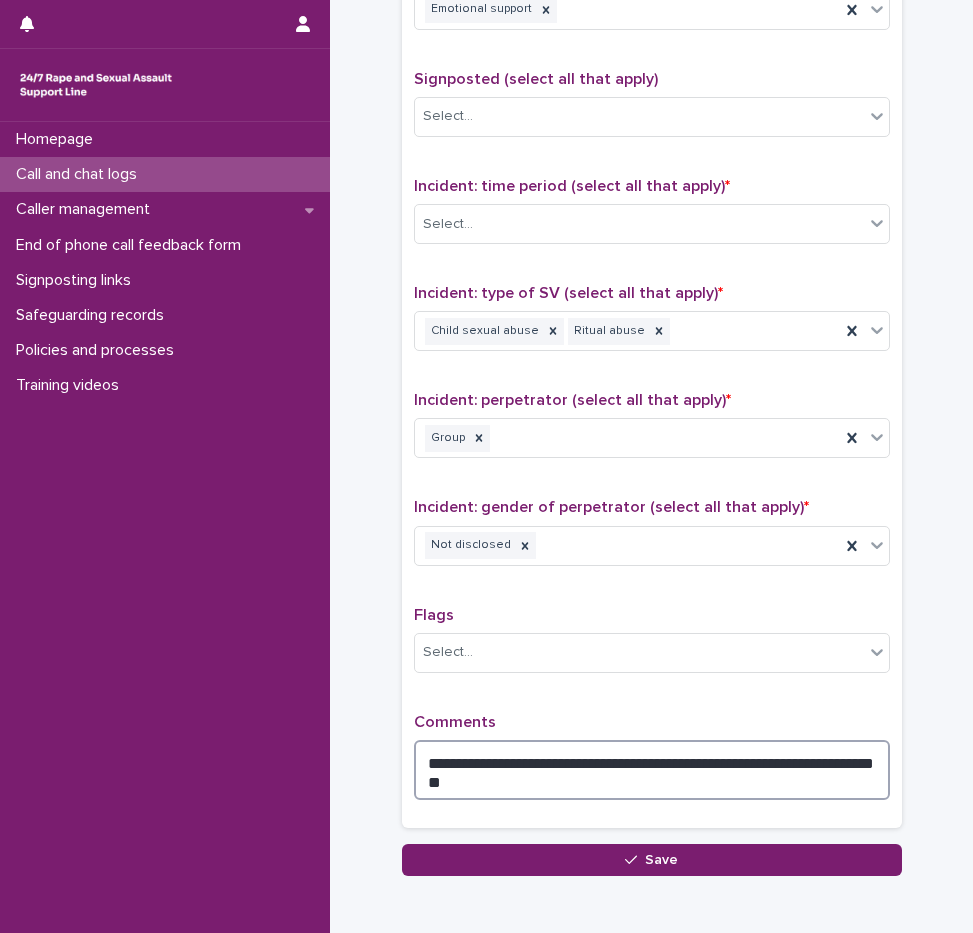 click on "**********" at bounding box center (652, 770) 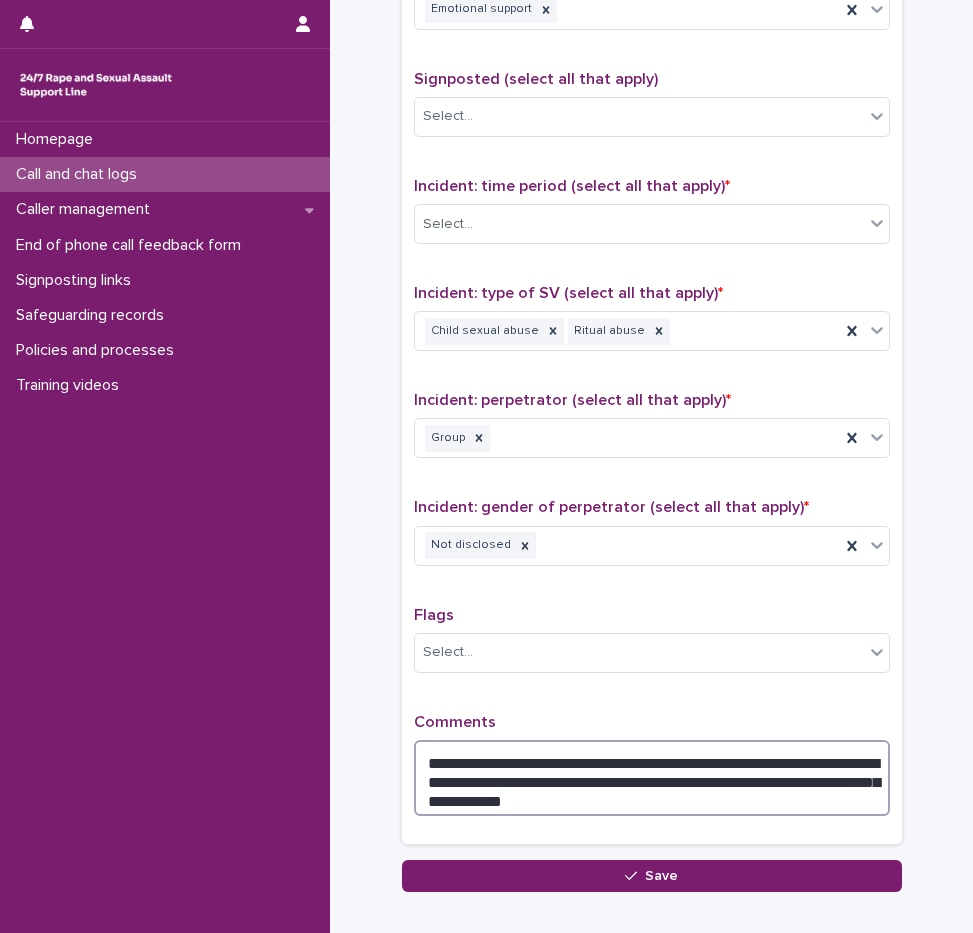 click on "**********" at bounding box center (652, 778) 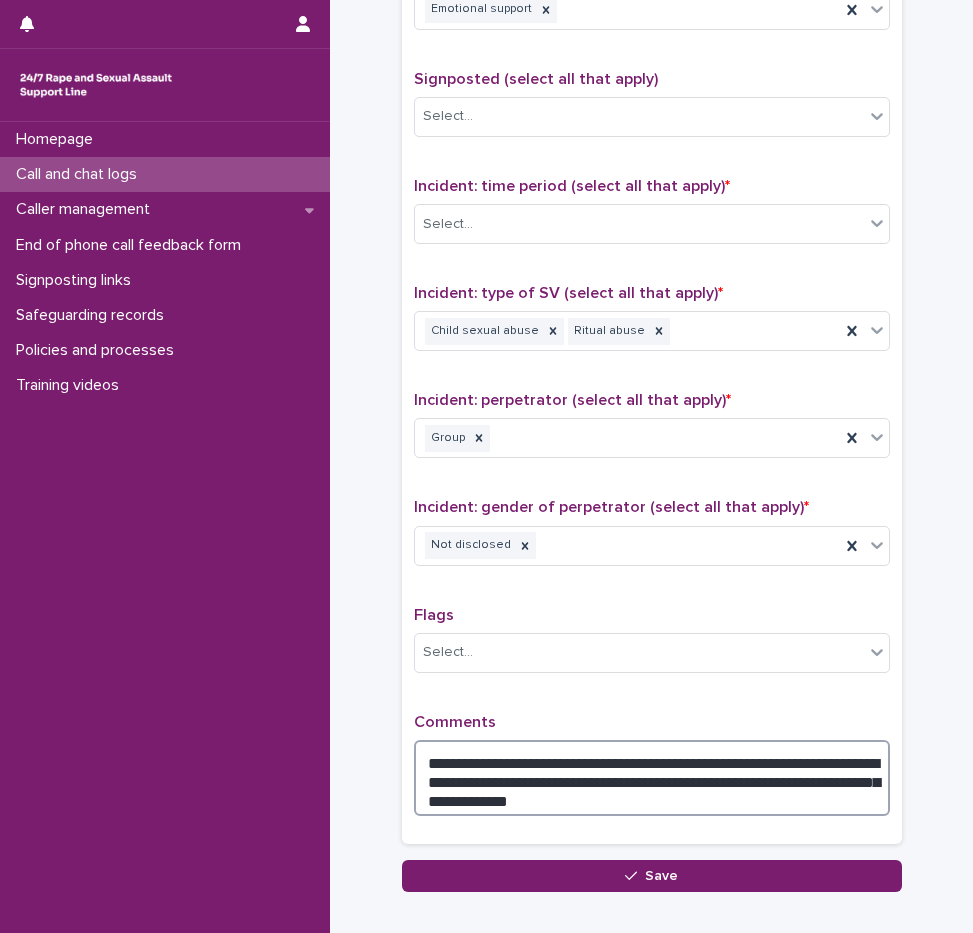 click on "**********" at bounding box center (652, 778) 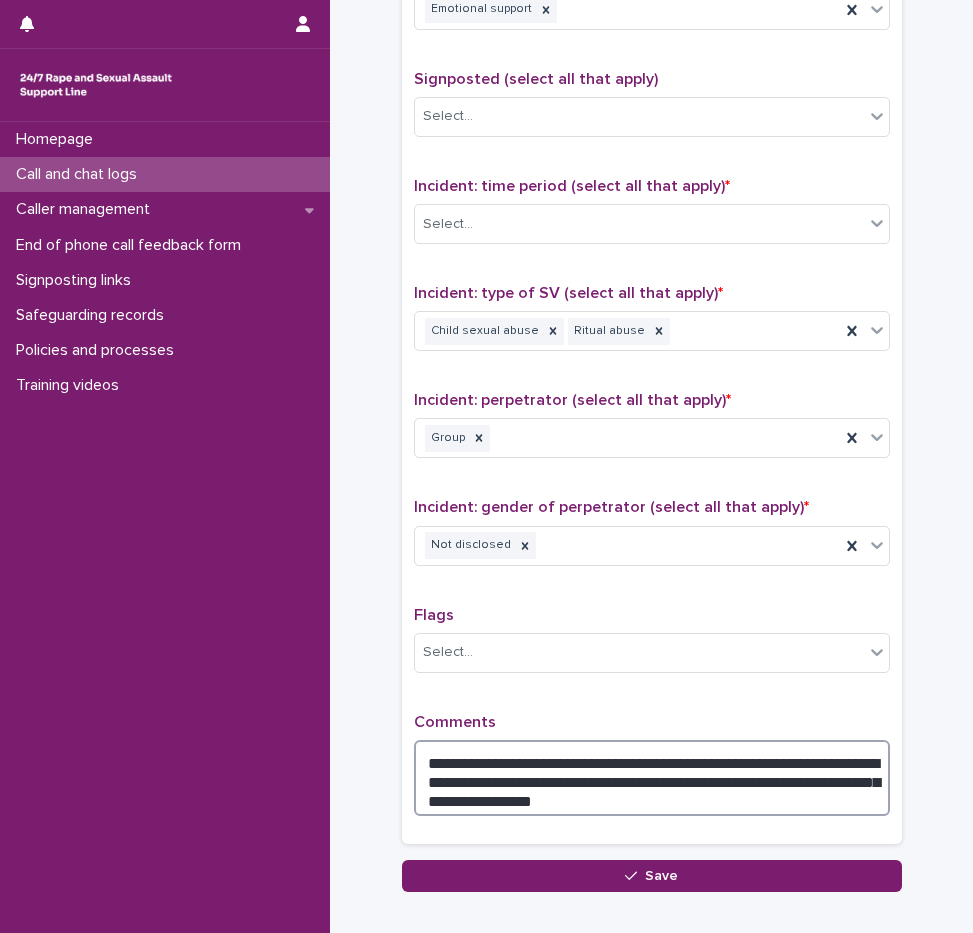 click on "**********" at bounding box center [652, 778] 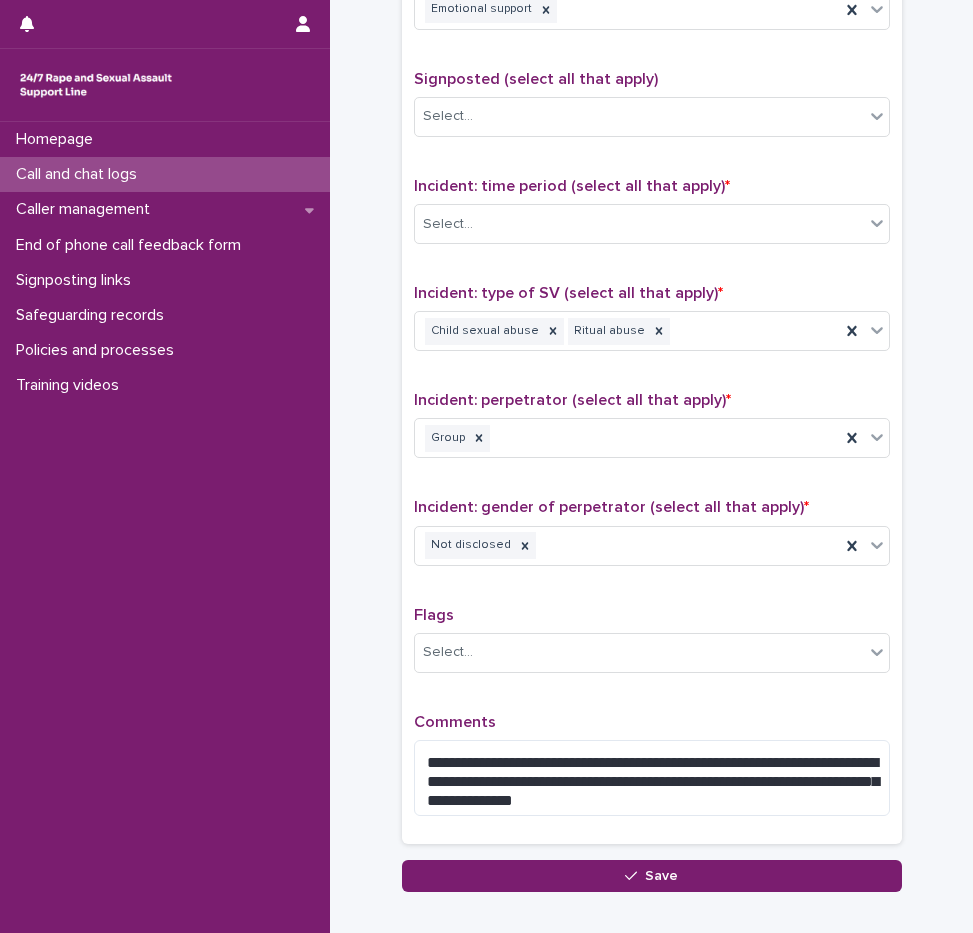 click on "Comments" at bounding box center [652, 722] 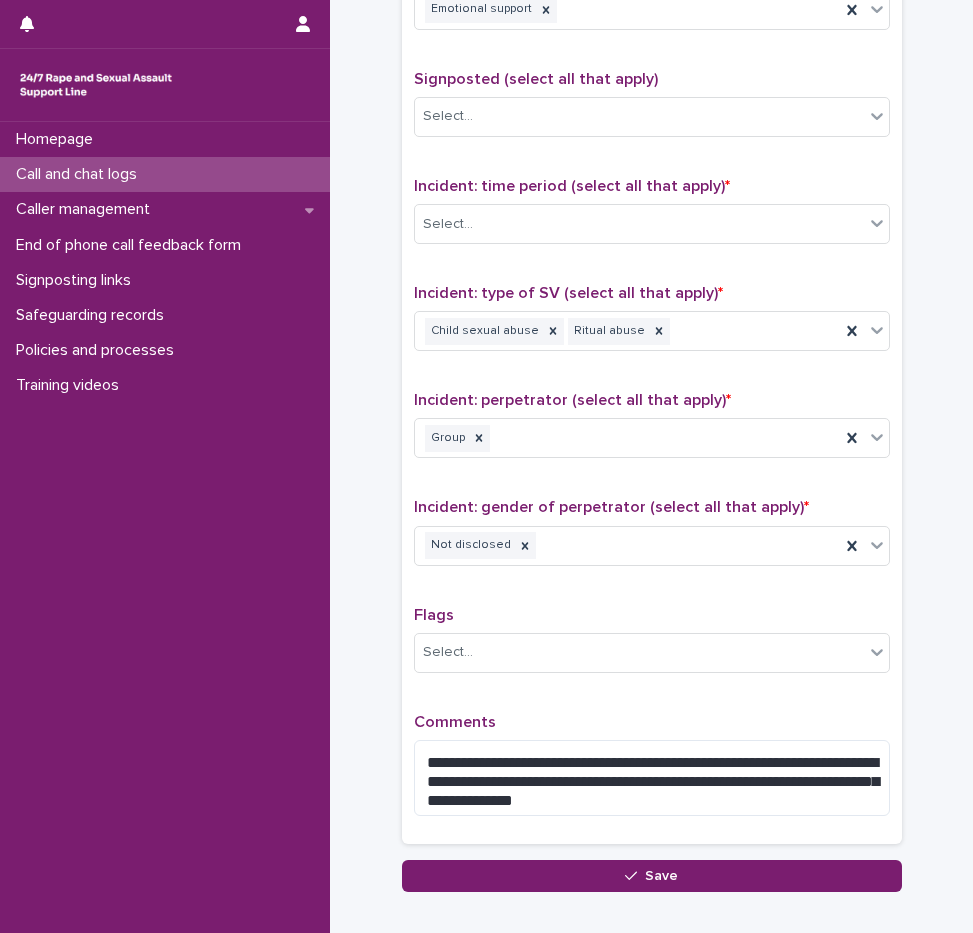 click on "**********" at bounding box center [652, 397] 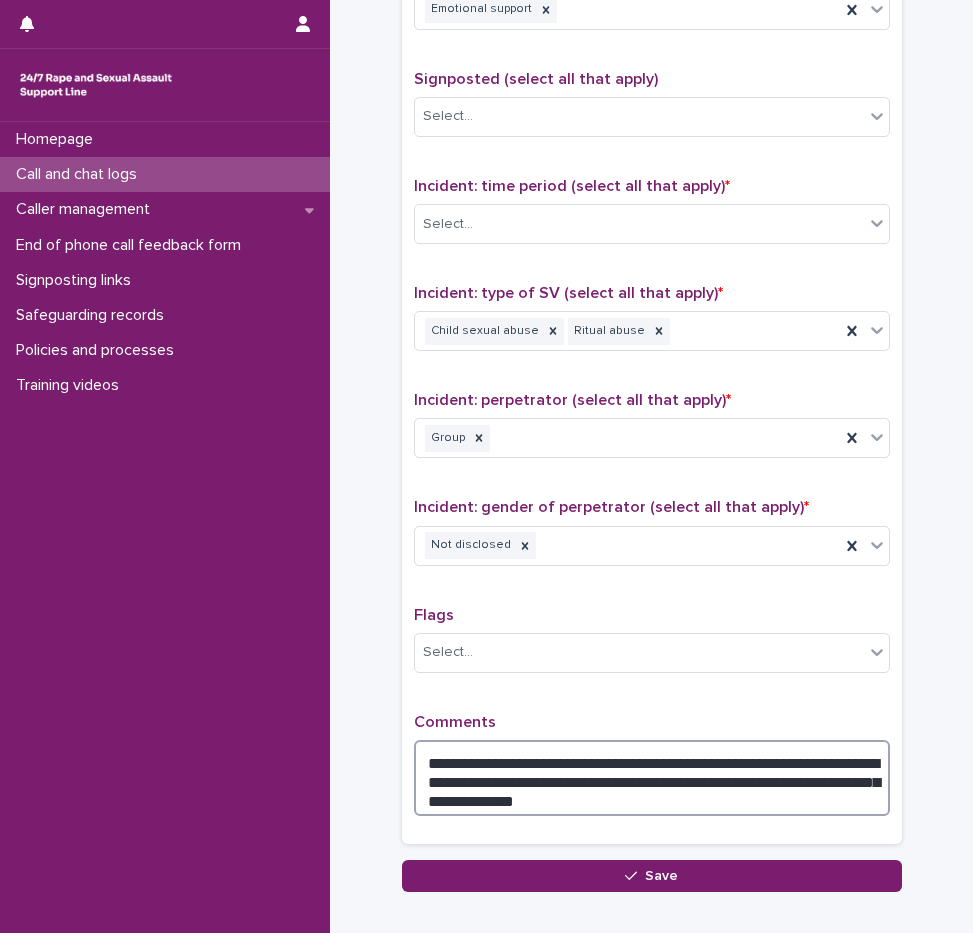 click on "**********" at bounding box center [652, 778] 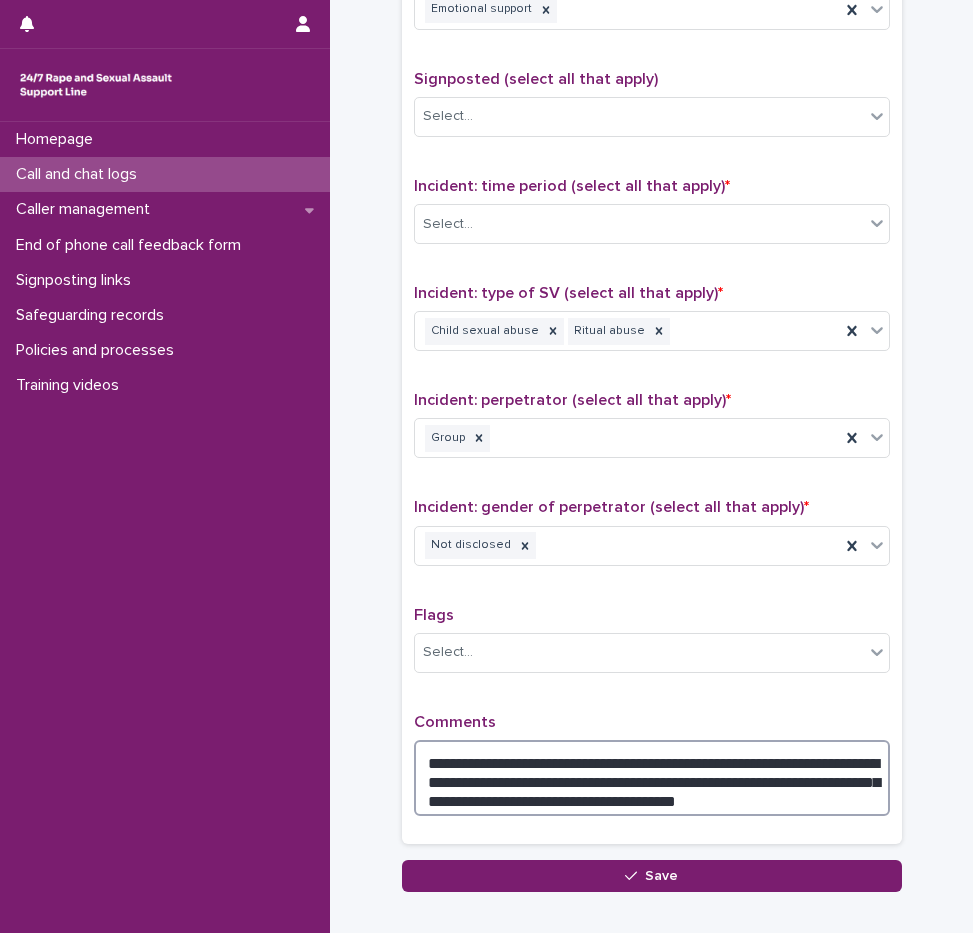 click on "**********" at bounding box center [652, 778] 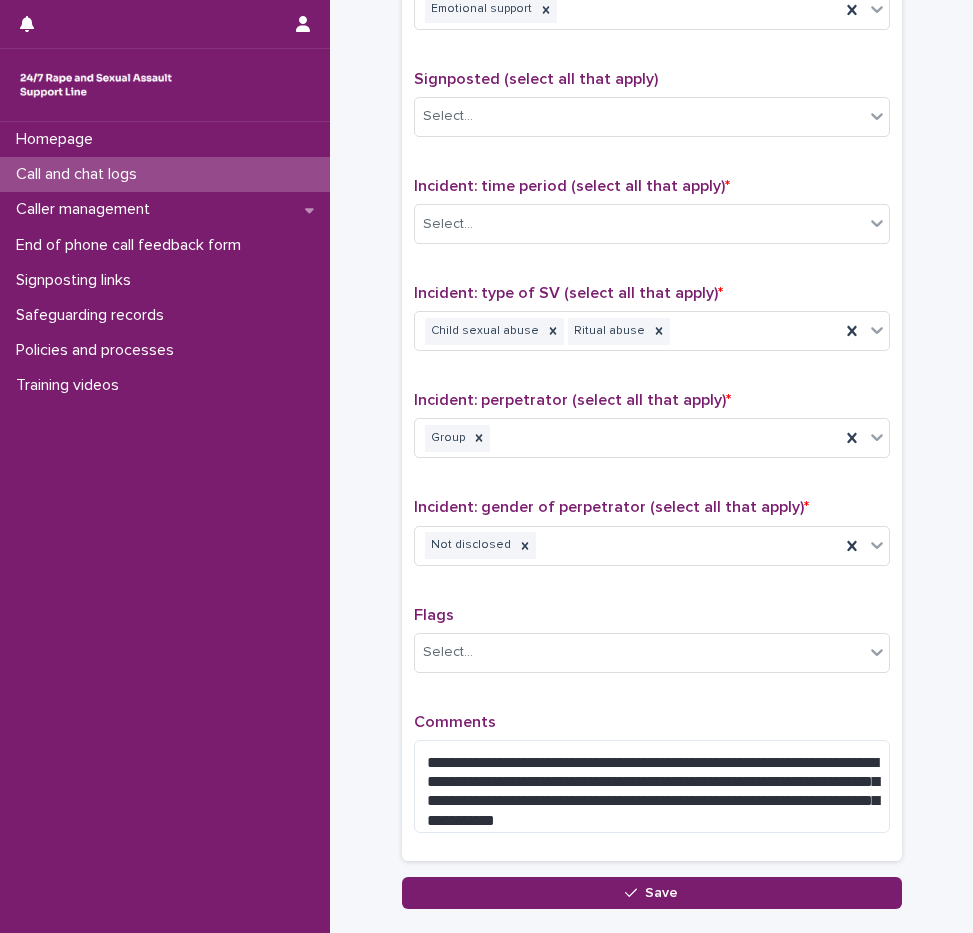 click on "**********" at bounding box center [652, 405] 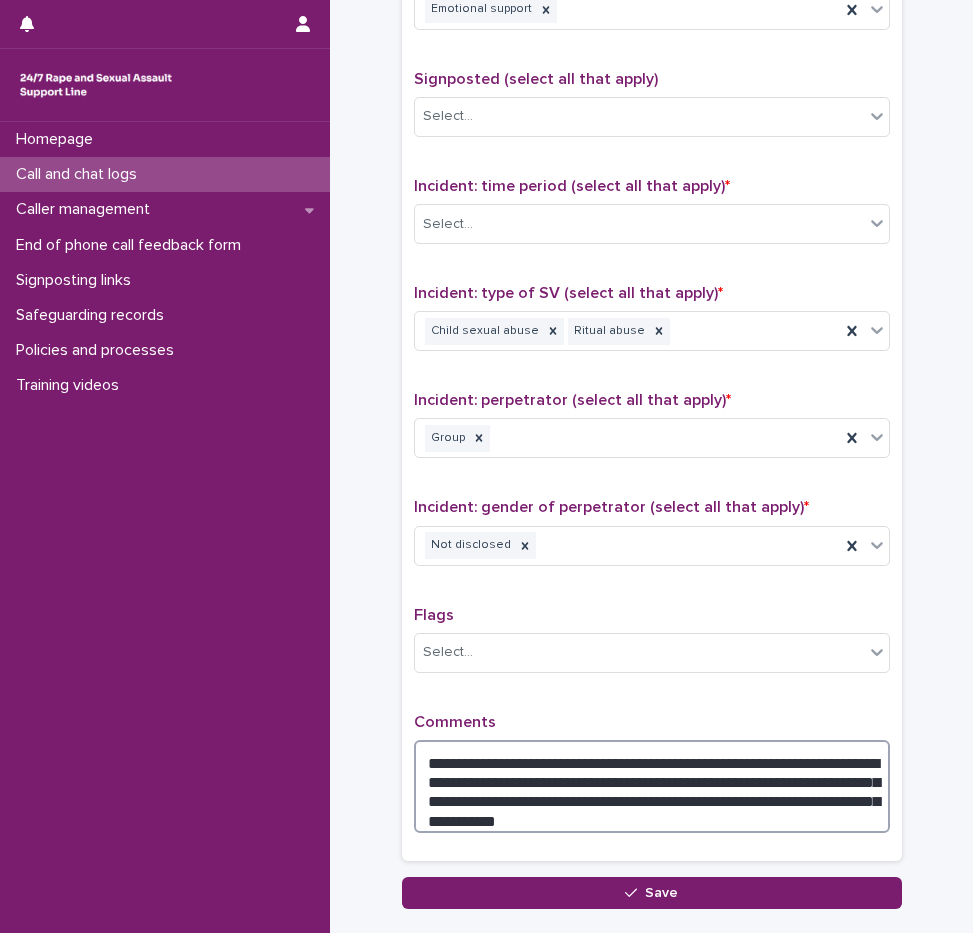 drag, startPoint x: 742, startPoint y: 776, endPoint x: 796, endPoint y: 672, distance: 117.18362 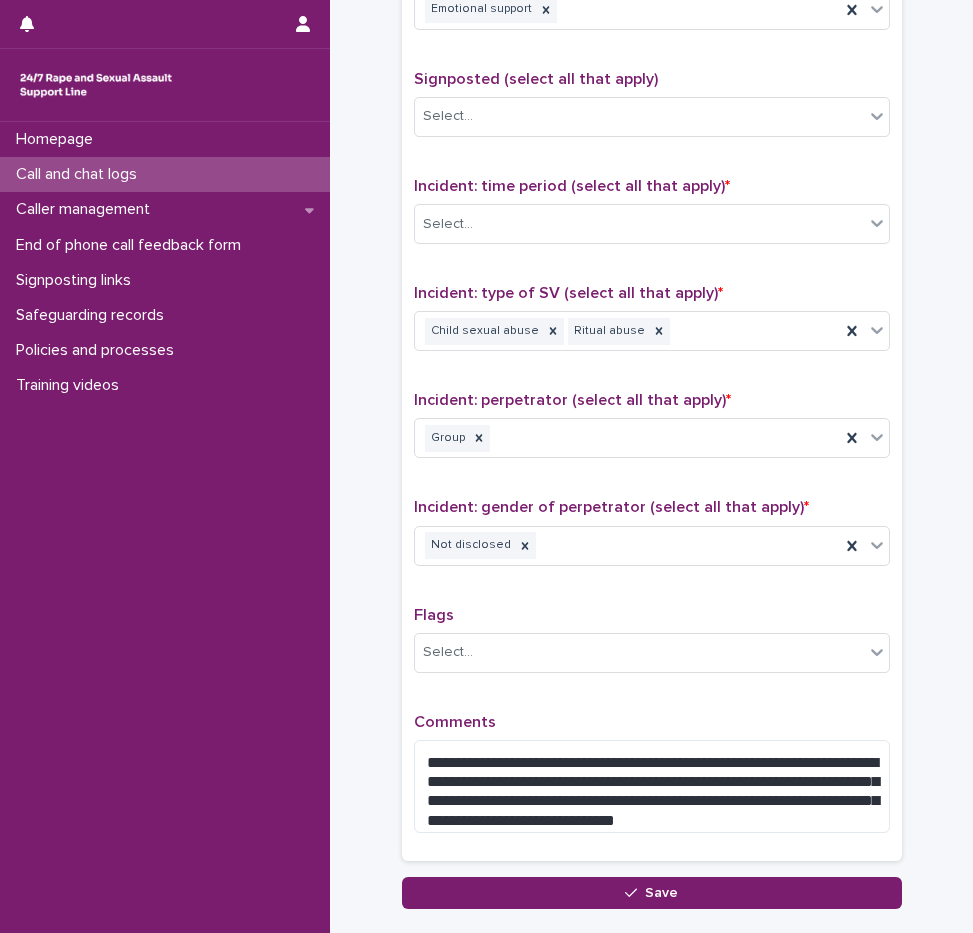 click on "Flags Select..." at bounding box center (652, 647) 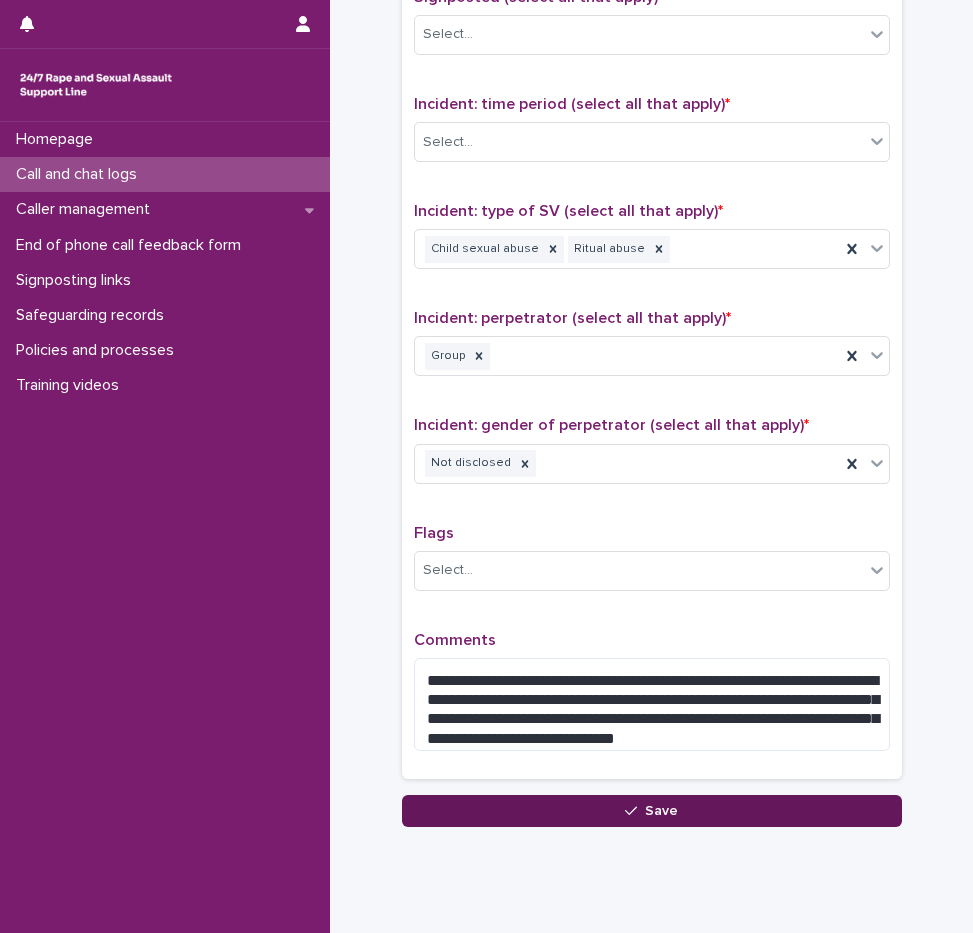 scroll, scrollTop: 1330, scrollLeft: 0, axis: vertical 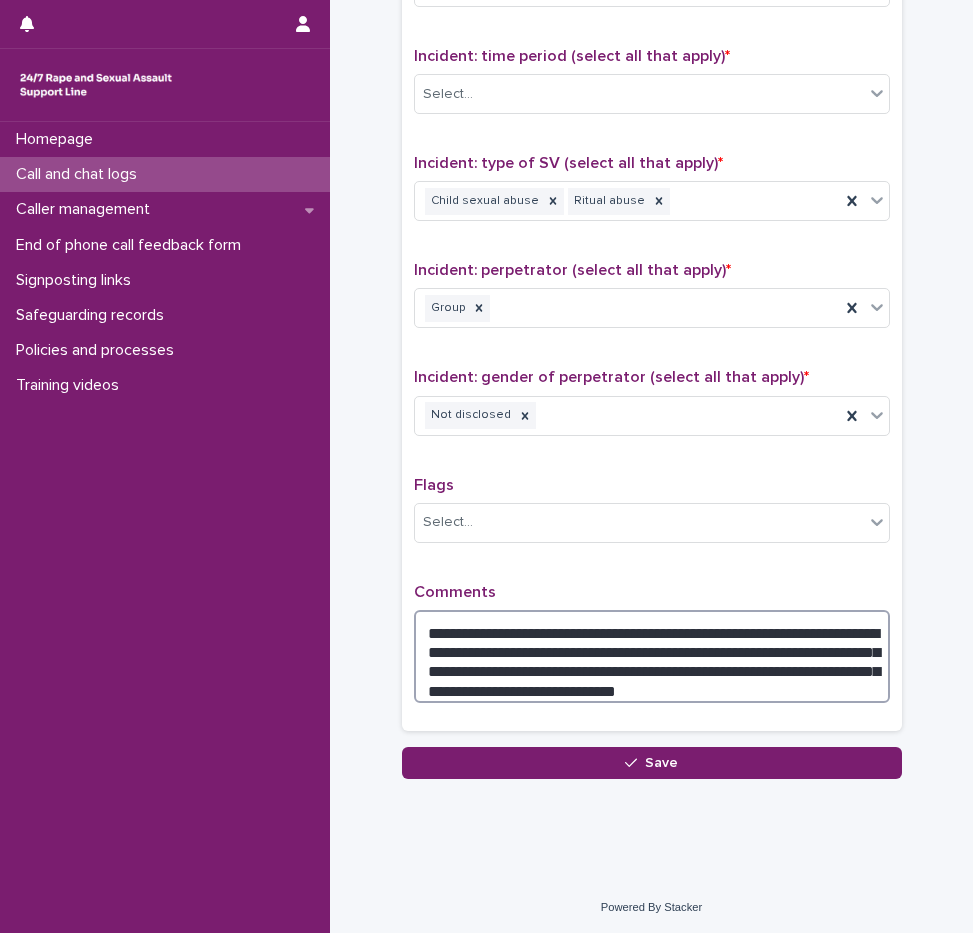 drag, startPoint x: 627, startPoint y: 661, endPoint x: 604, endPoint y: 662, distance: 23.021729 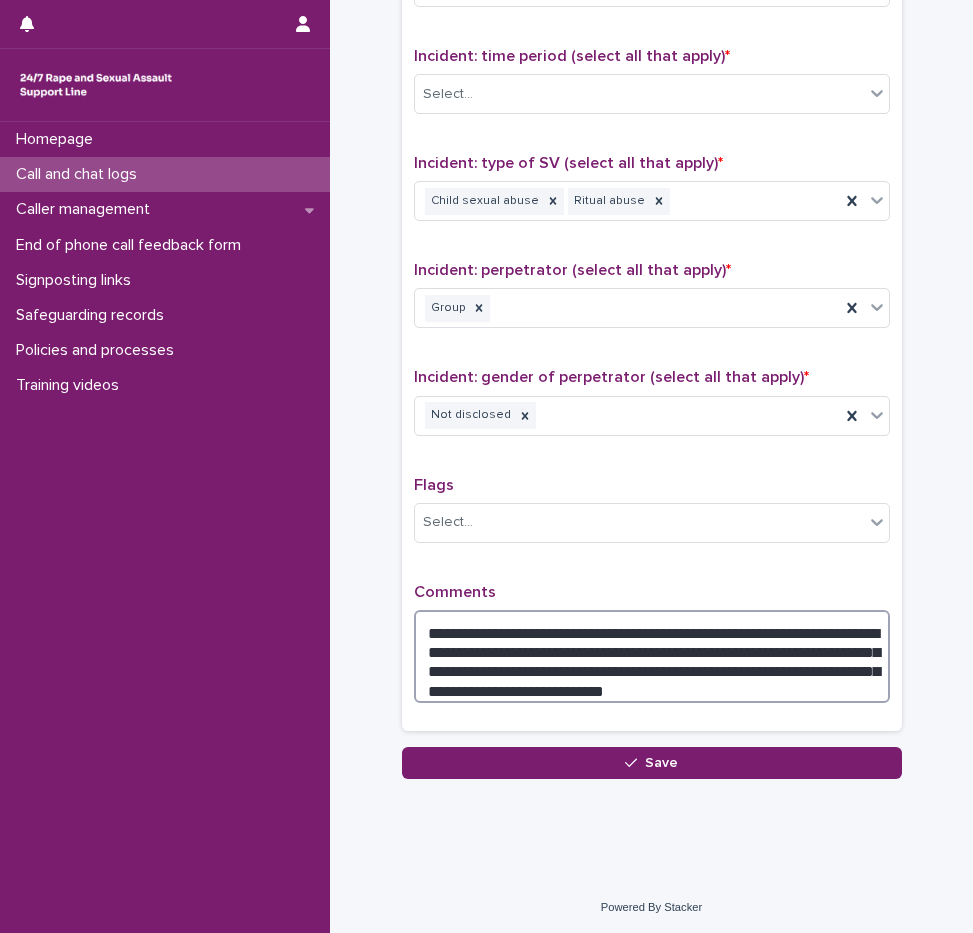 type on "**********" 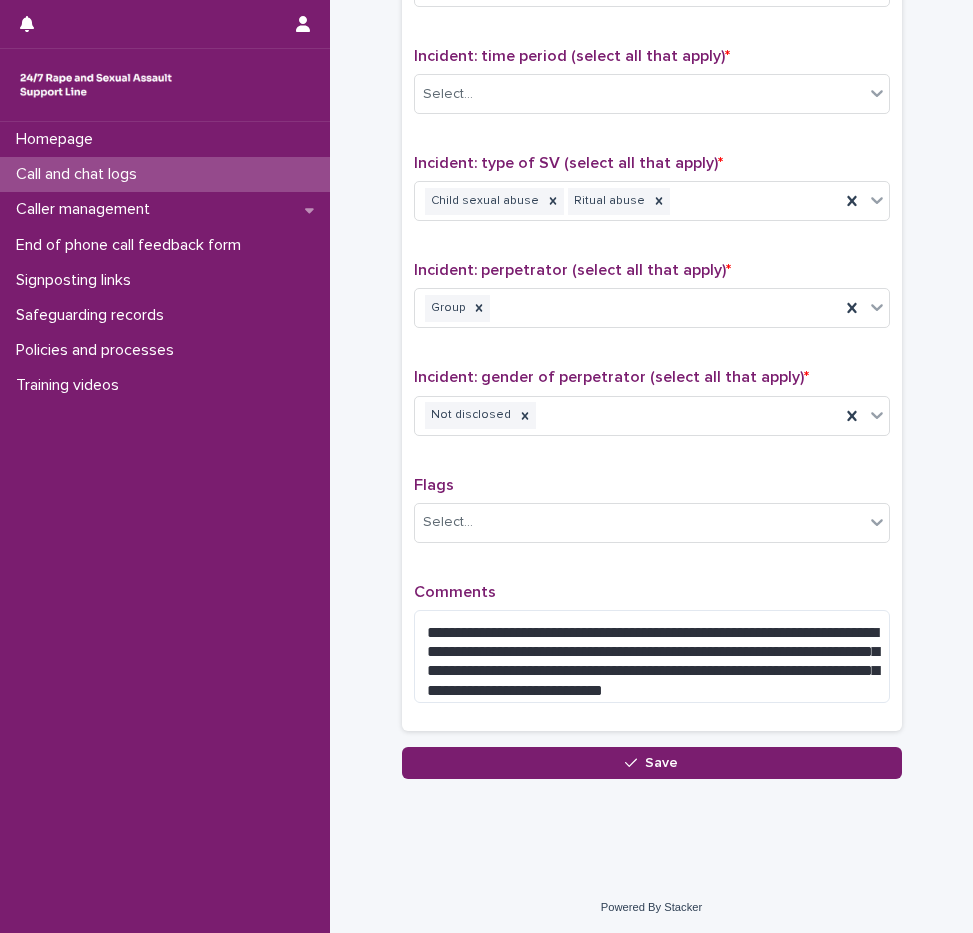 click on "**********" at bounding box center (652, 275) 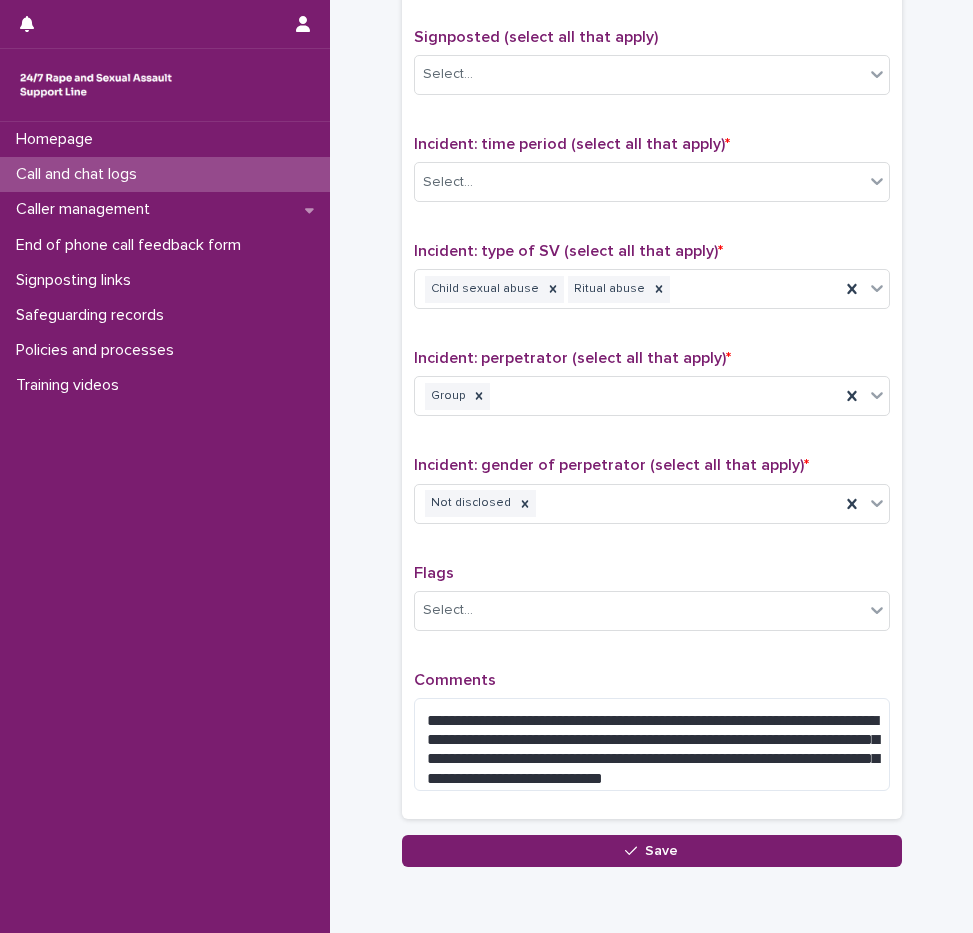 scroll, scrollTop: 1130, scrollLeft: 0, axis: vertical 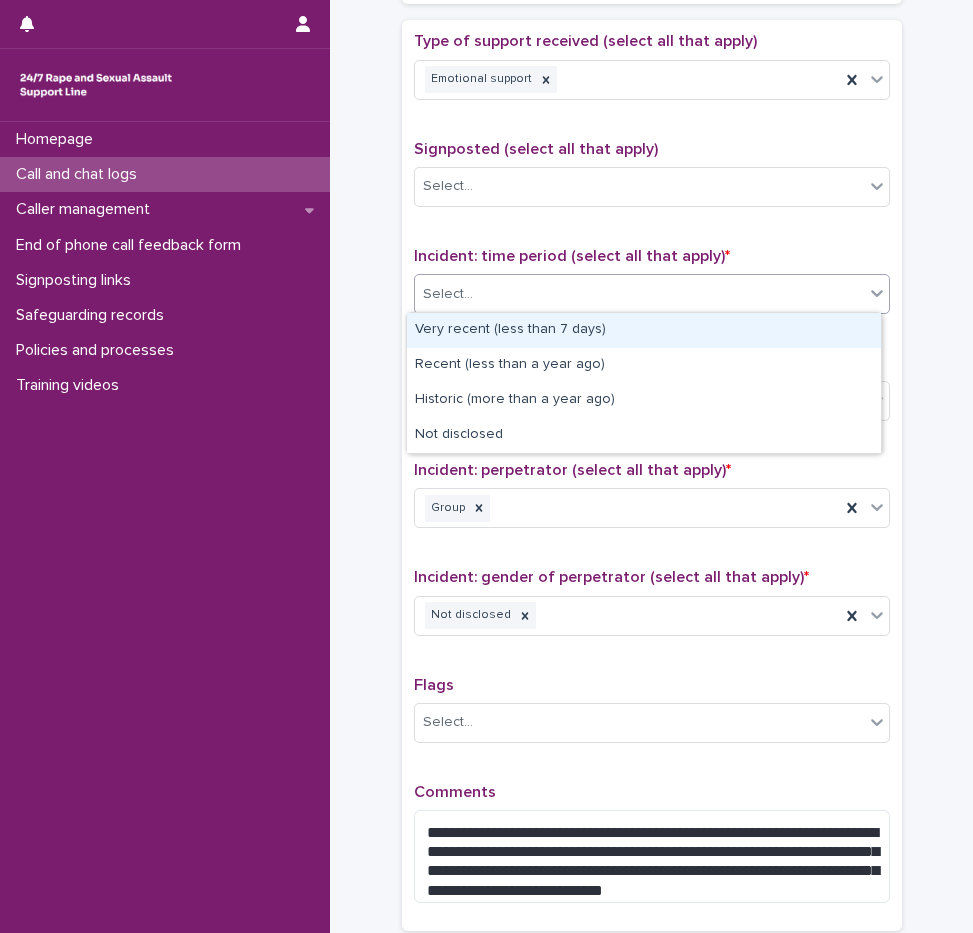 click on "Select..." at bounding box center (639, 294) 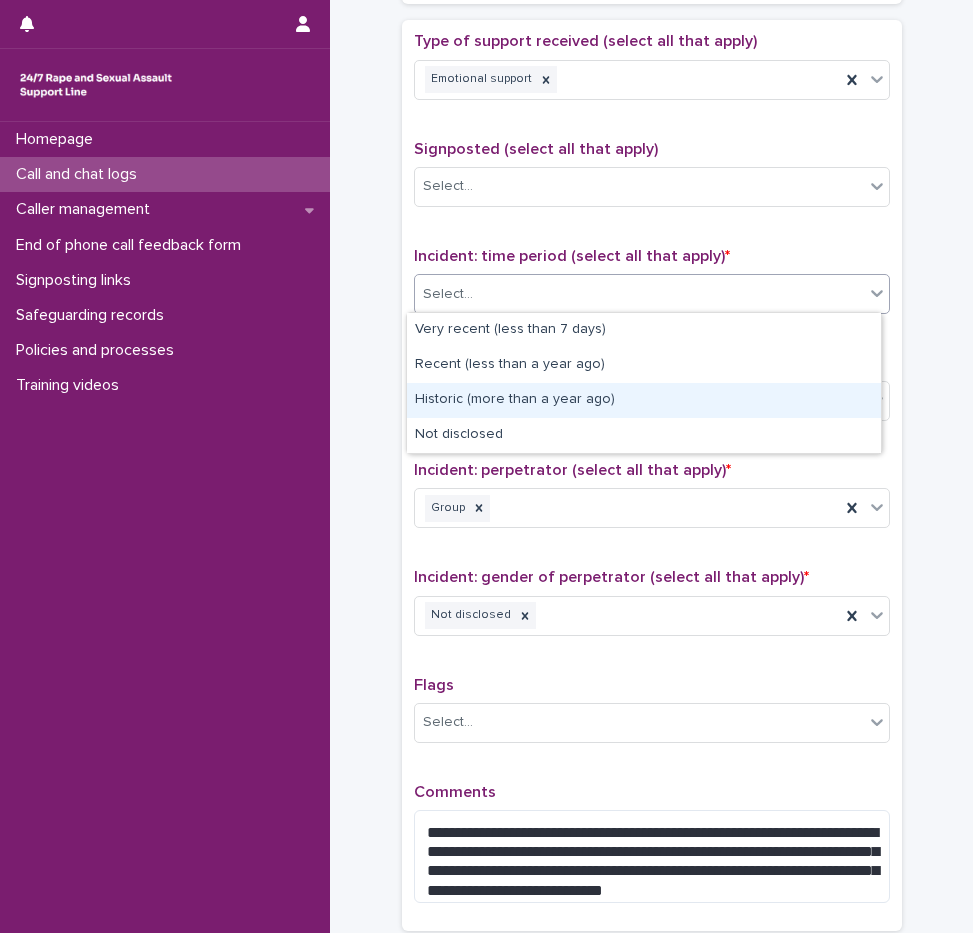click on "Historic (more than a year ago)" at bounding box center (644, 400) 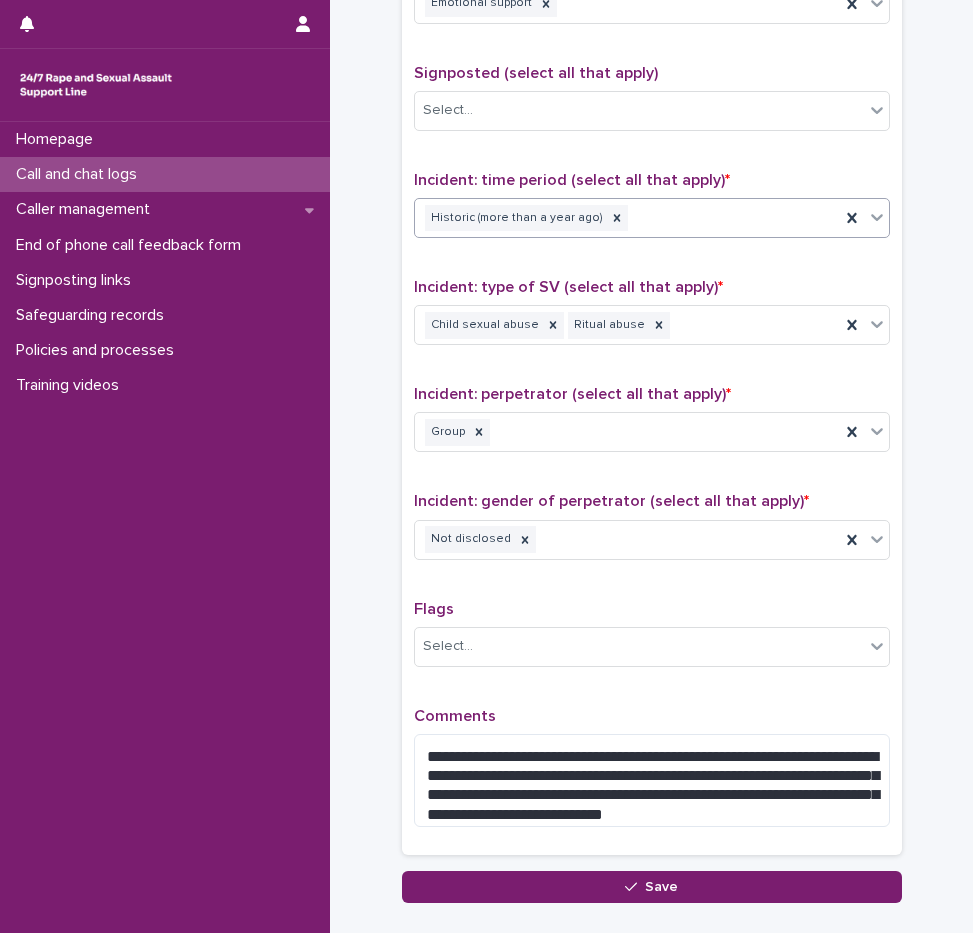 scroll, scrollTop: 1330, scrollLeft: 0, axis: vertical 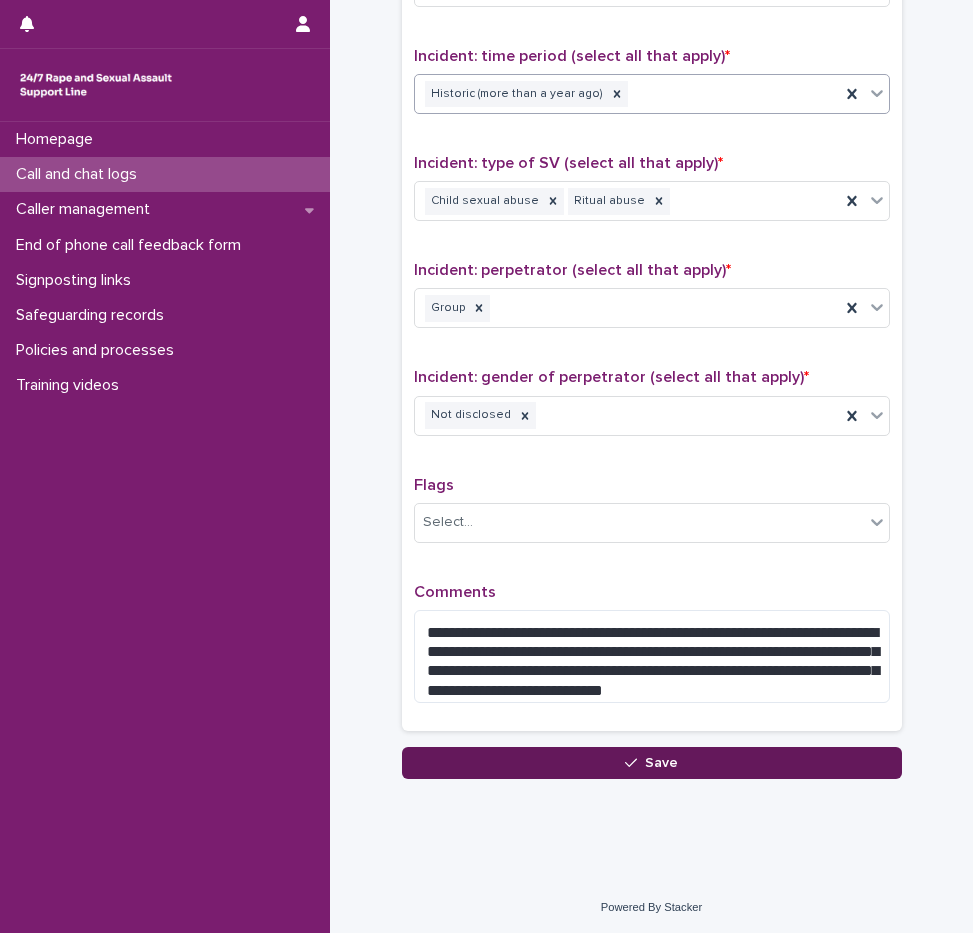 click on "Save" at bounding box center (652, 763) 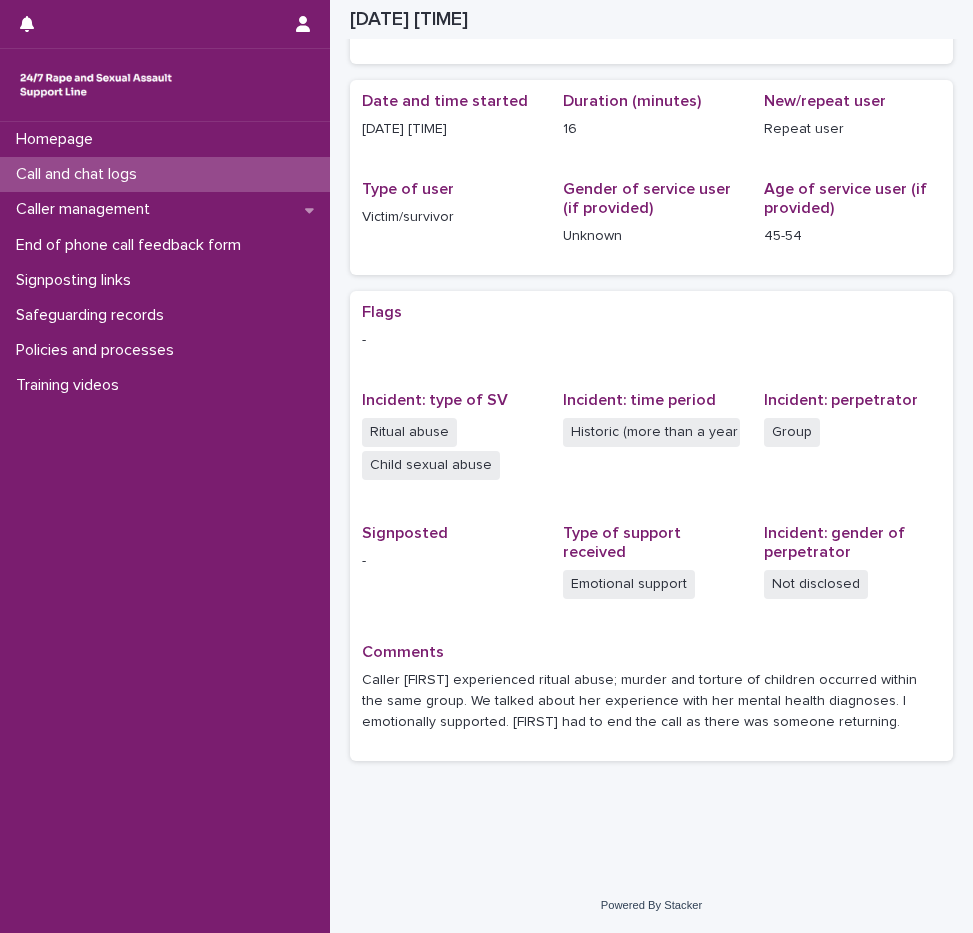 scroll, scrollTop: 163, scrollLeft: 0, axis: vertical 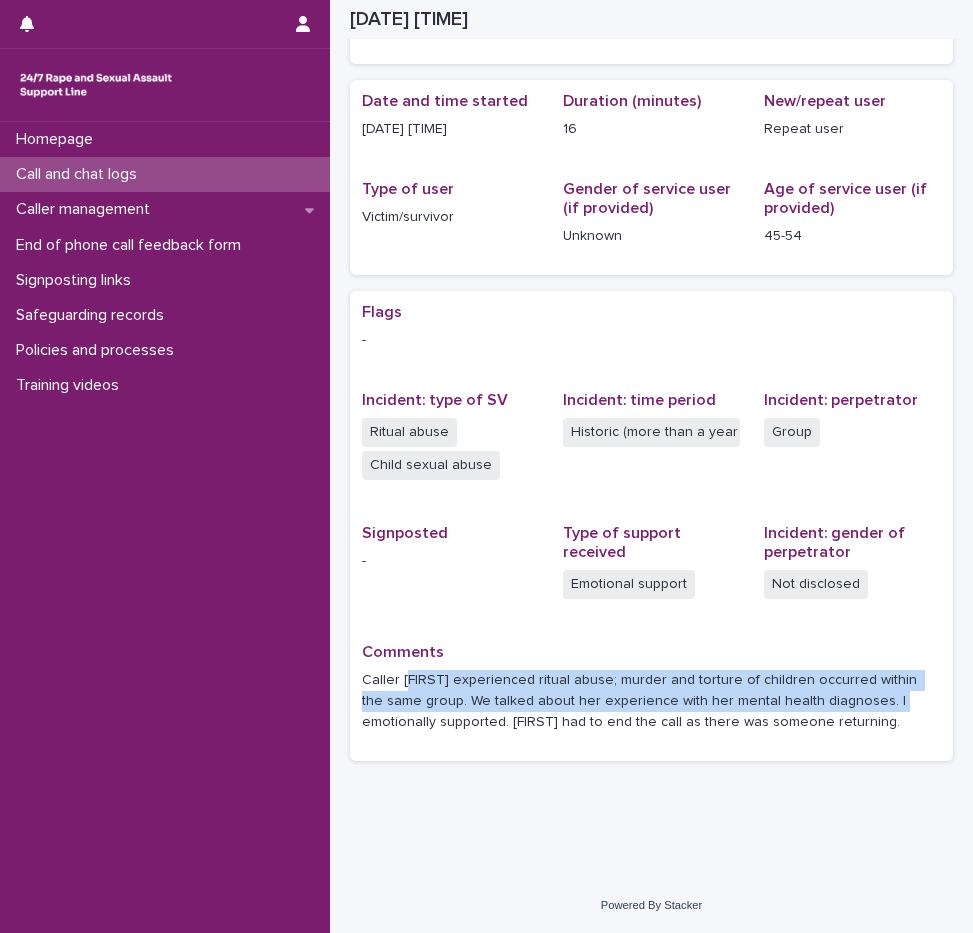 drag, startPoint x: 413, startPoint y: 681, endPoint x: 906, endPoint y: 709, distance: 493.7945 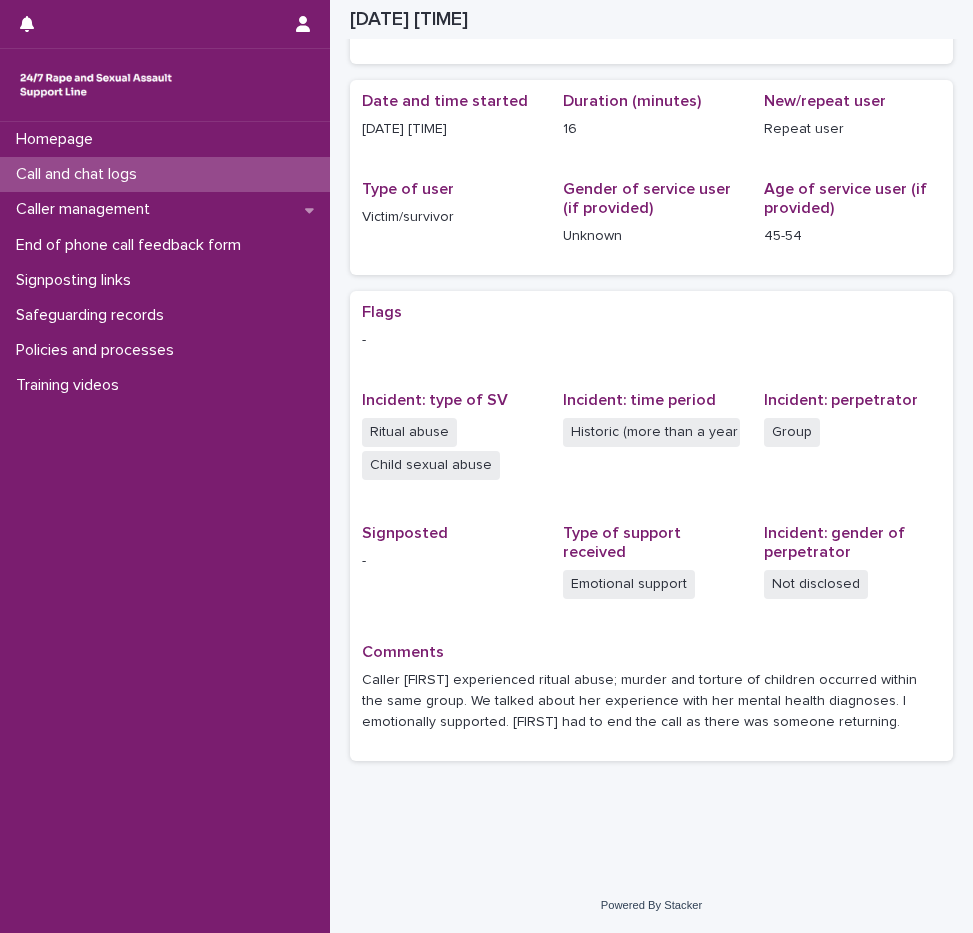 drag, startPoint x: 906, startPoint y: 709, endPoint x: 859, endPoint y: 723, distance: 49.0408 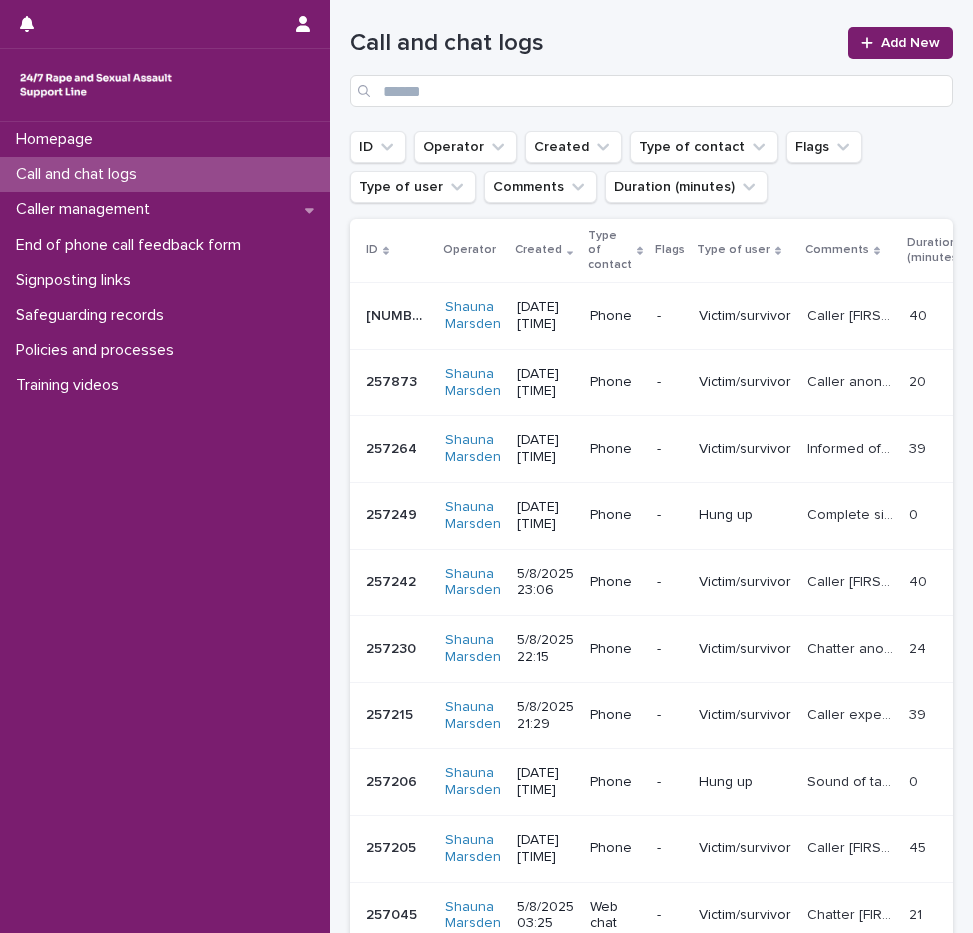 scroll, scrollTop: 0, scrollLeft: 0, axis: both 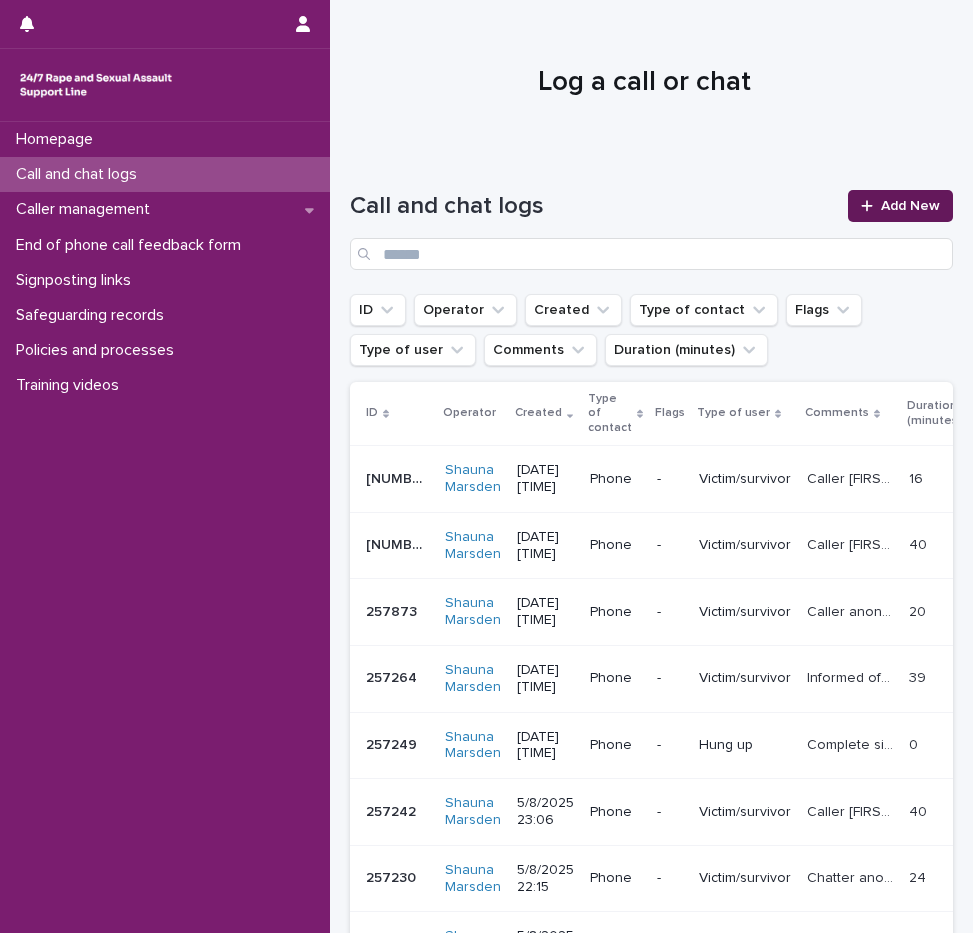 click on "Add New" at bounding box center [910, 206] 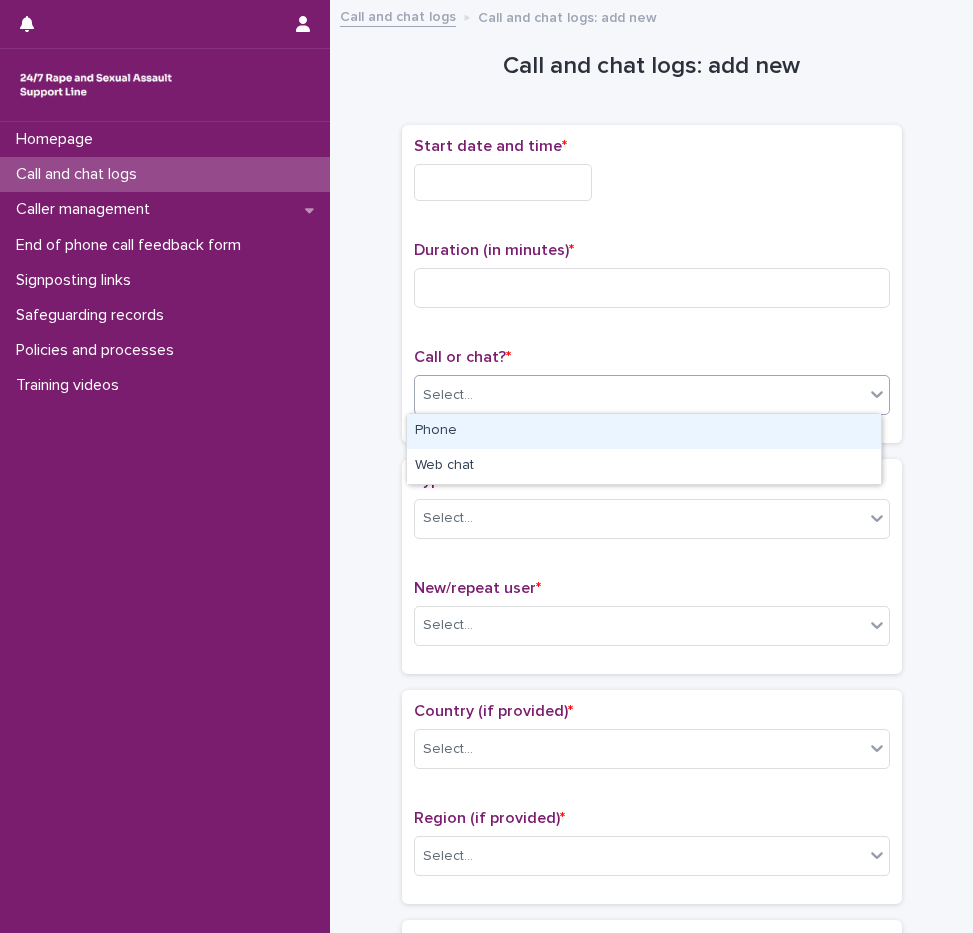 click on "Select..." at bounding box center [652, 395] 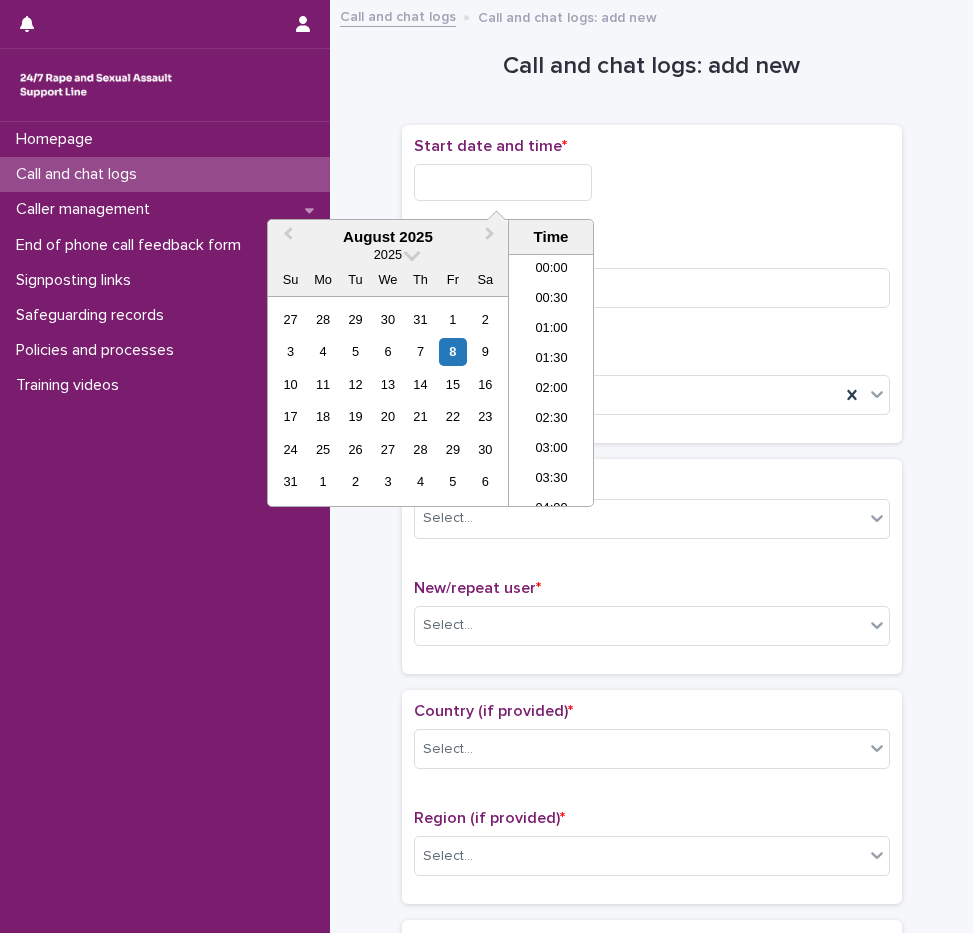 click at bounding box center [503, 182] 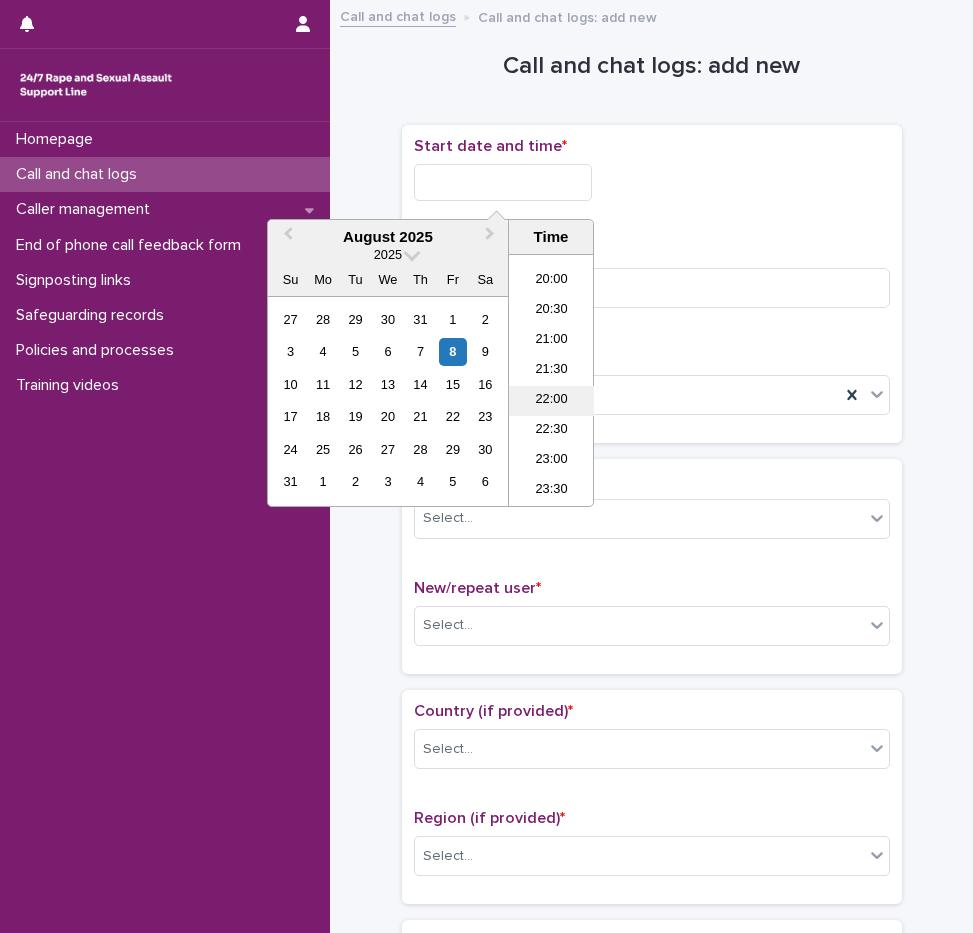 click on "22:00" at bounding box center [551, 401] 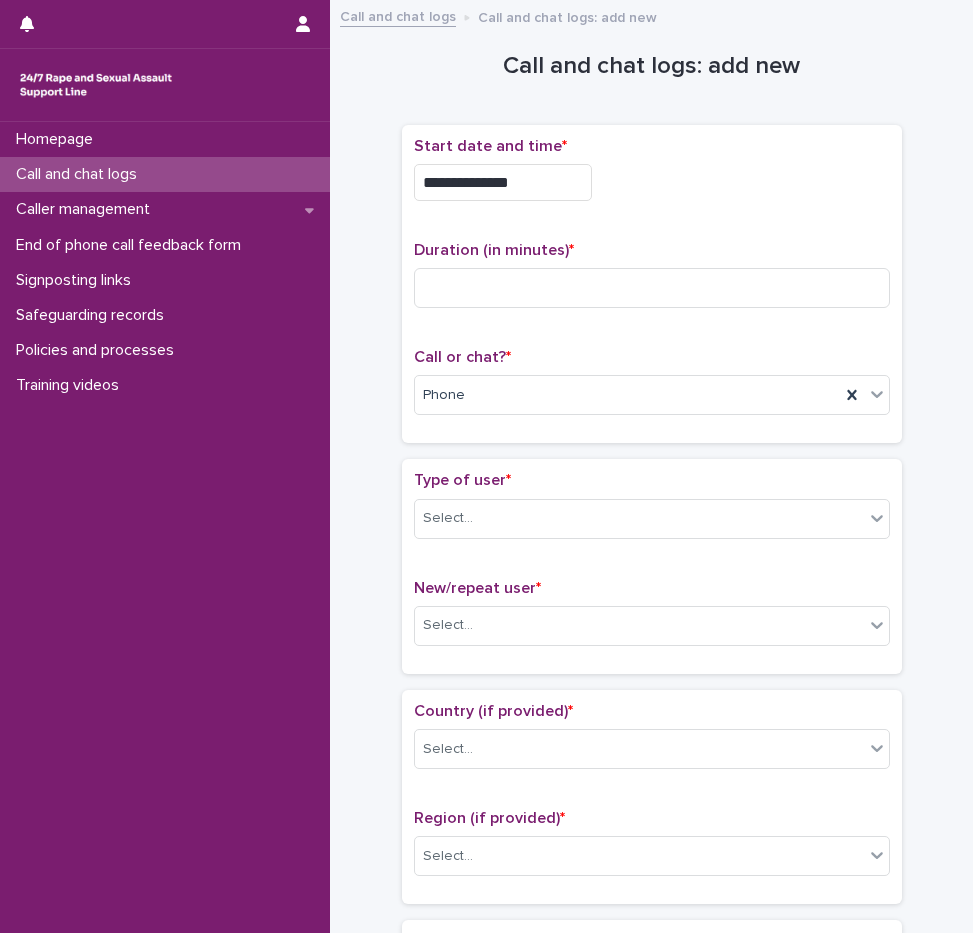 click on "**********" at bounding box center [503, 182] 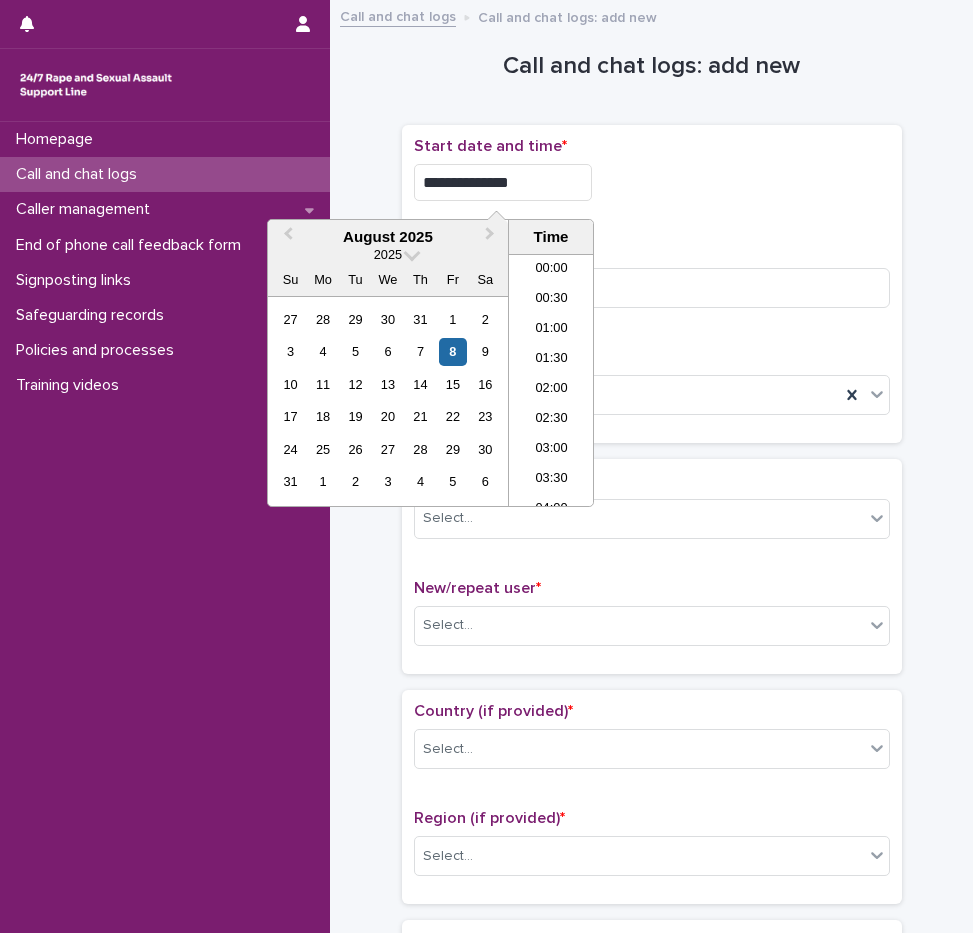 scroll, scrollTop: 1189, scrollLeft: 0, axis: vertical 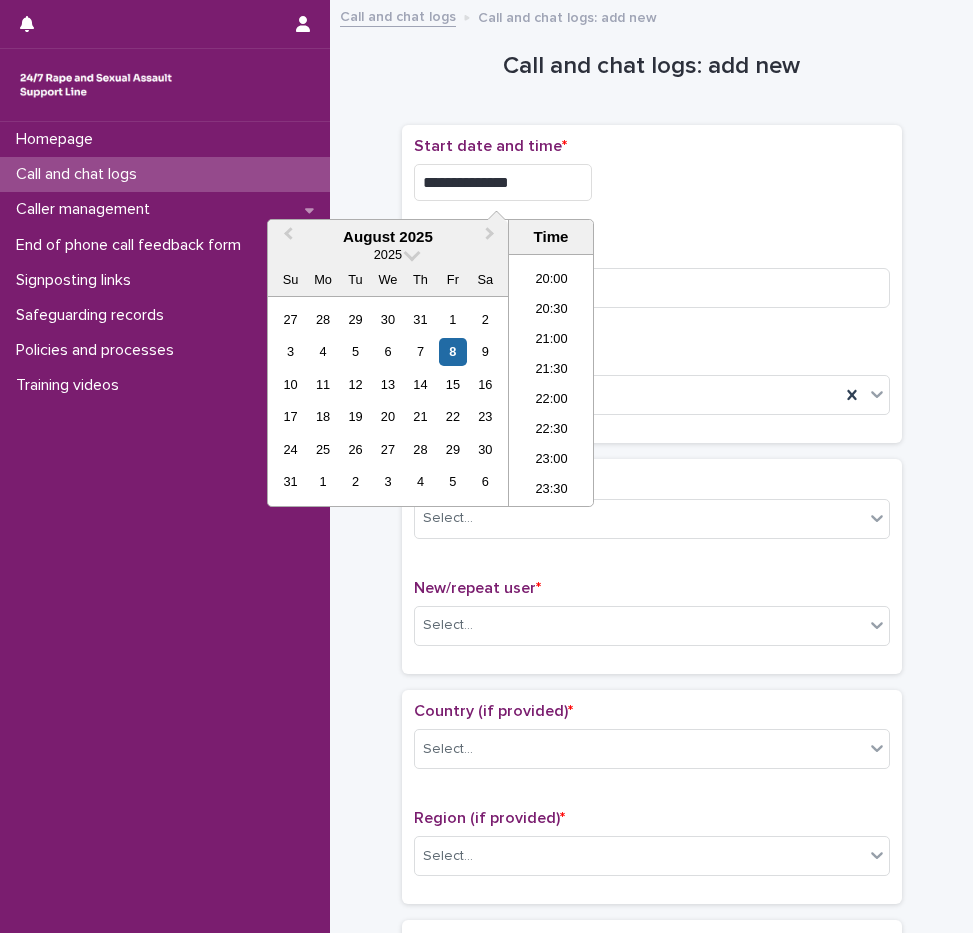 type on "**********" 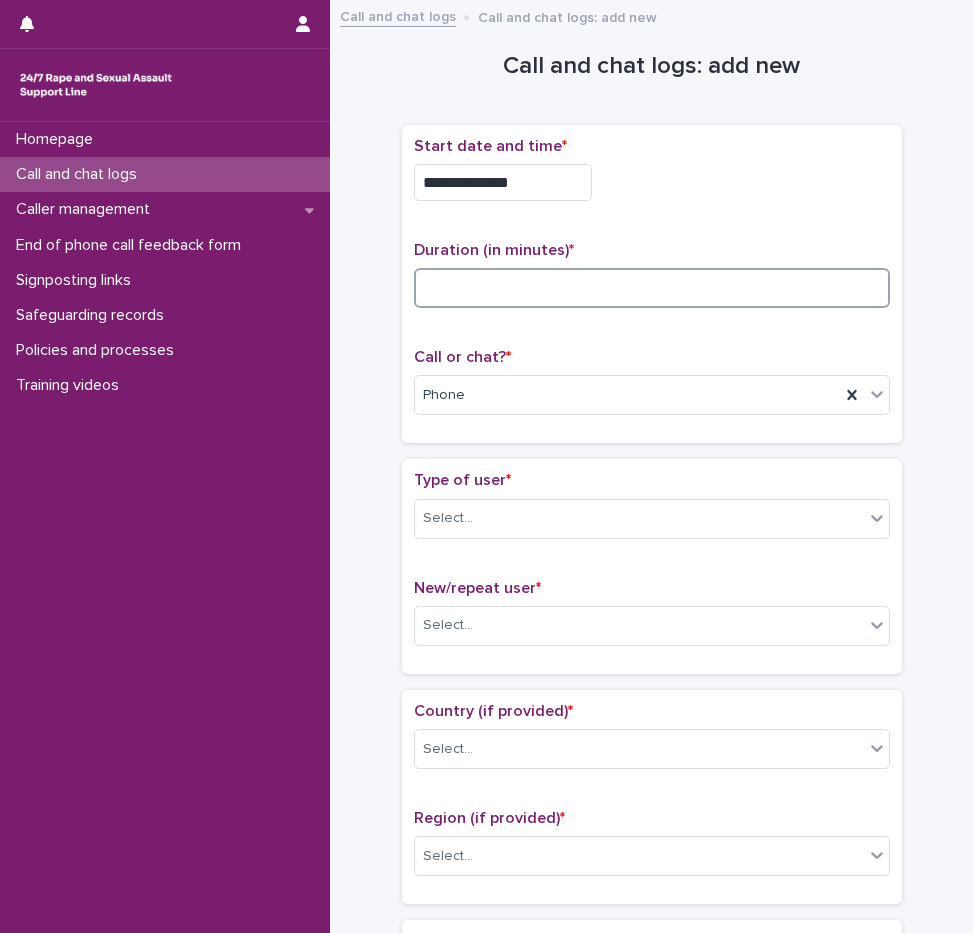 click at bounding box center [652, 288] 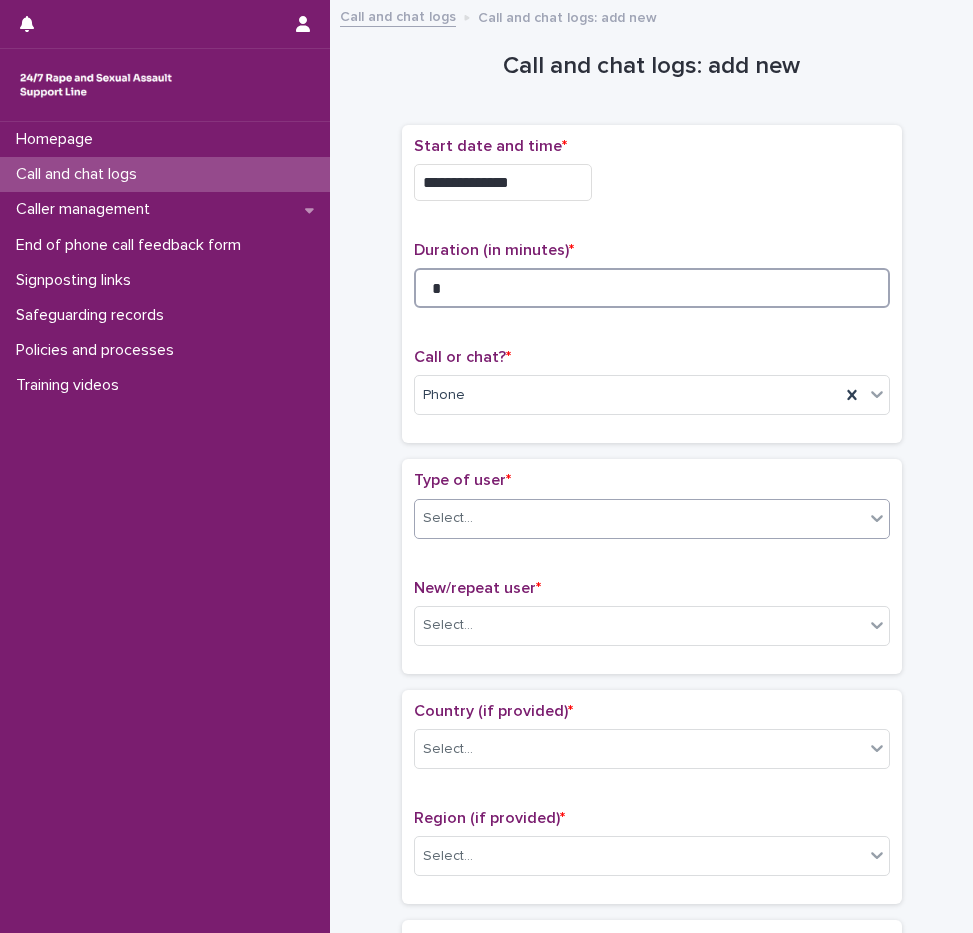 type on "*" 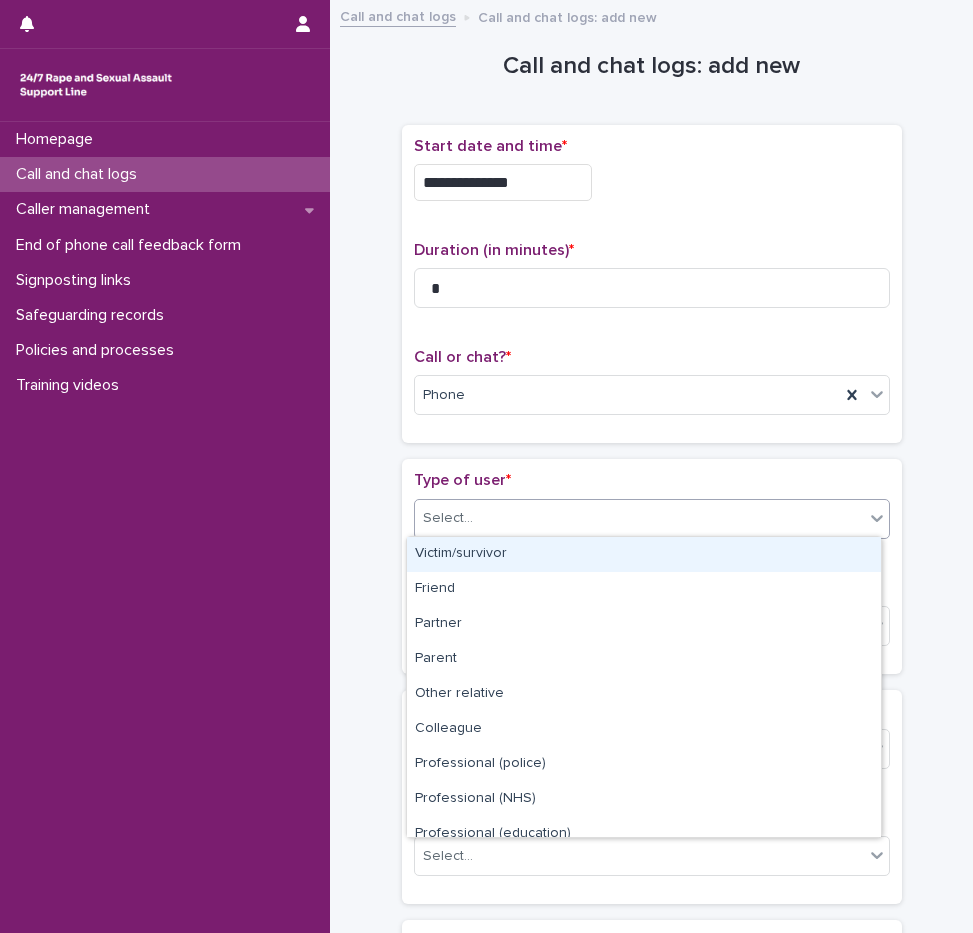 click on "Select..." at bounding box center [639, 518] 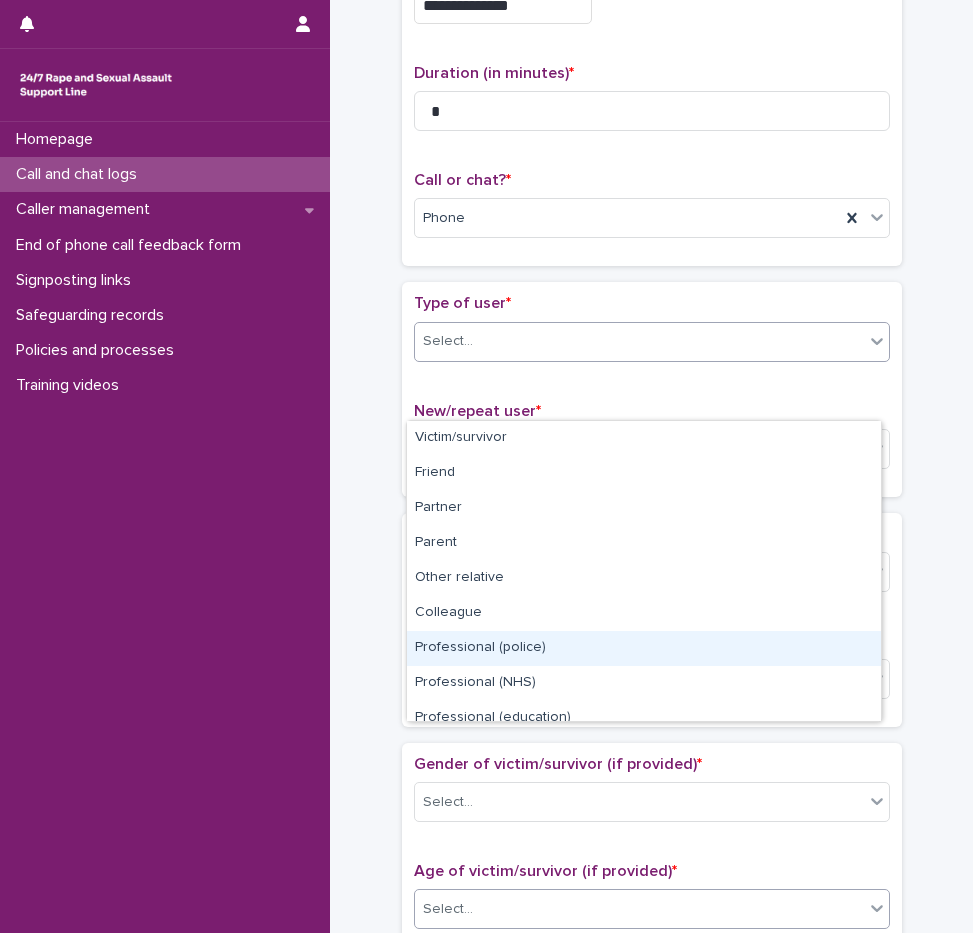 scroll, scrollTop: 400, scrollLeft: 0, axis: vertical 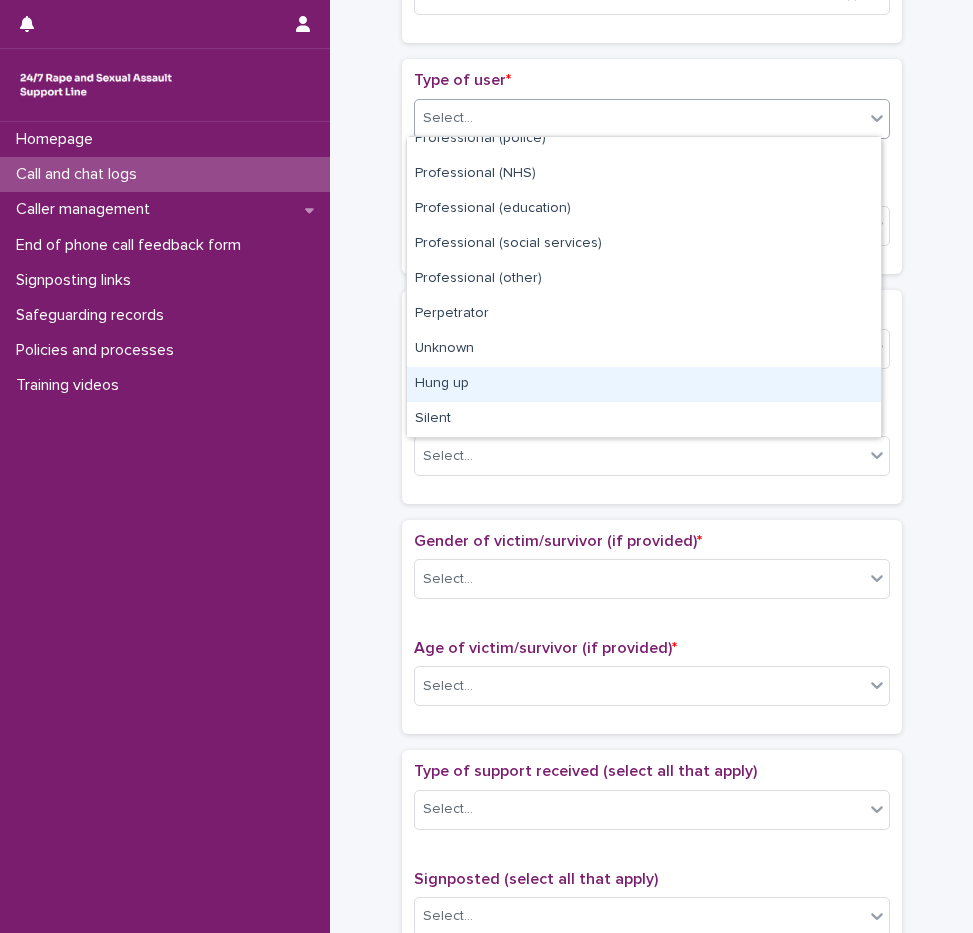drag, startPoint x: 457, startPoint y: 352, endPoint x: 463, endPoint y: 393, distance: 41.4367 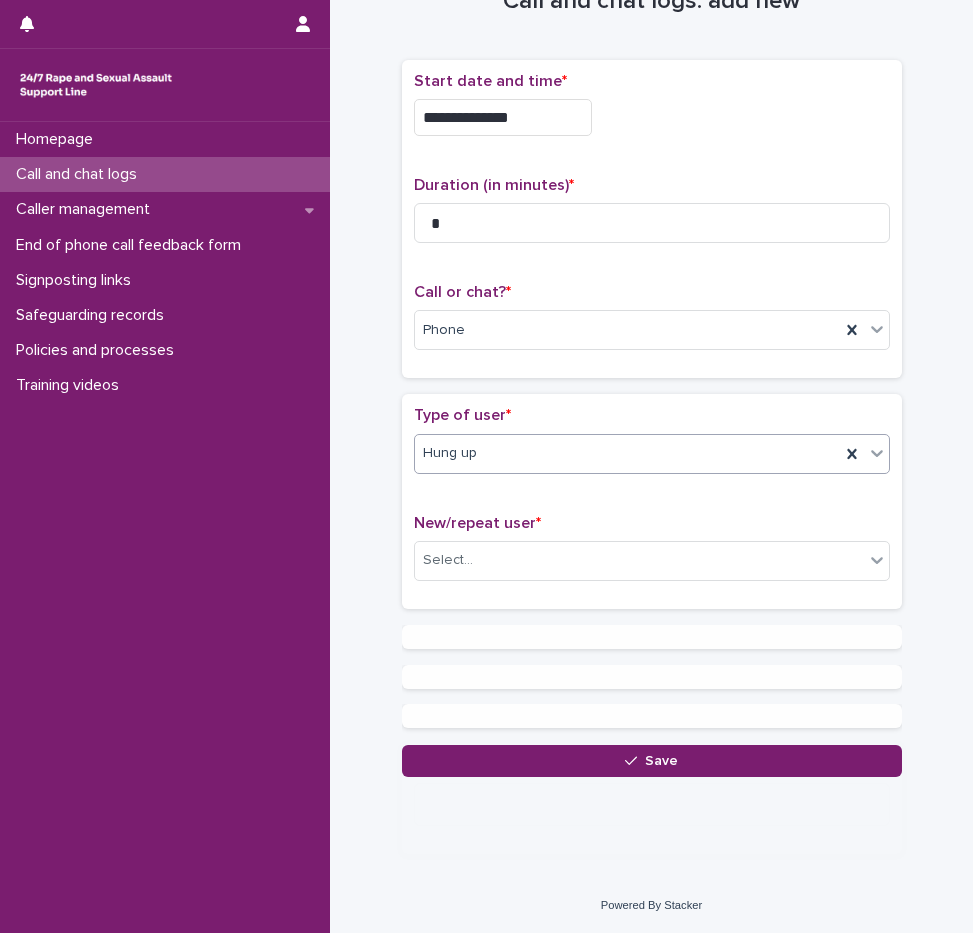 scroll, scrollTop: 0, scrollLeft: 0, axis: both 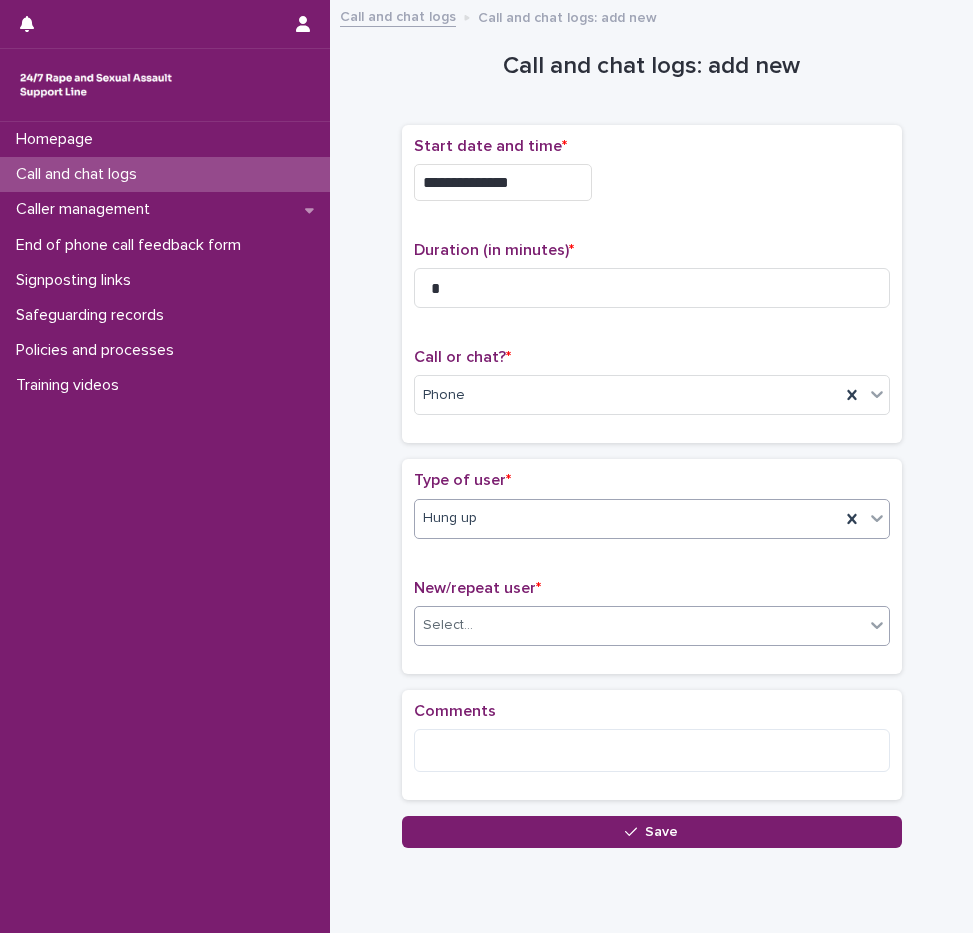 click on "Select..." at bounding box center [639, 625] 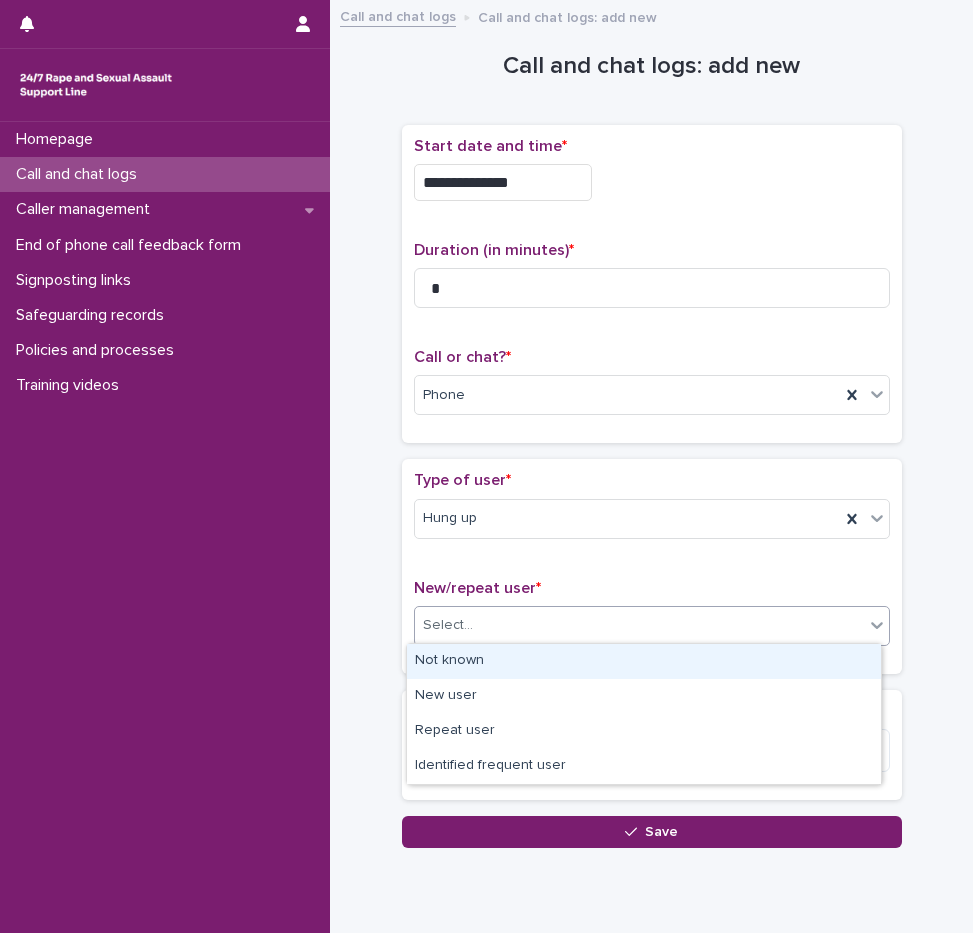 click on "Not known" at bounding box center (644, 661) 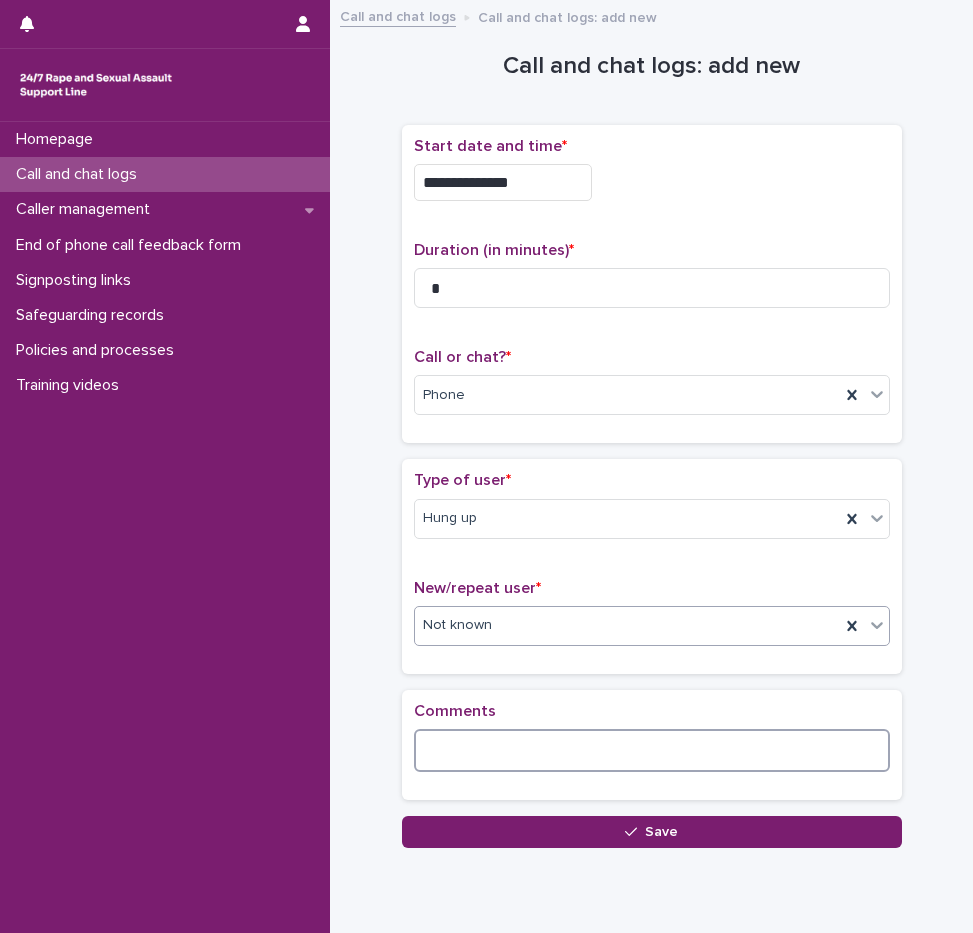 click at bounding box center [652, 750] 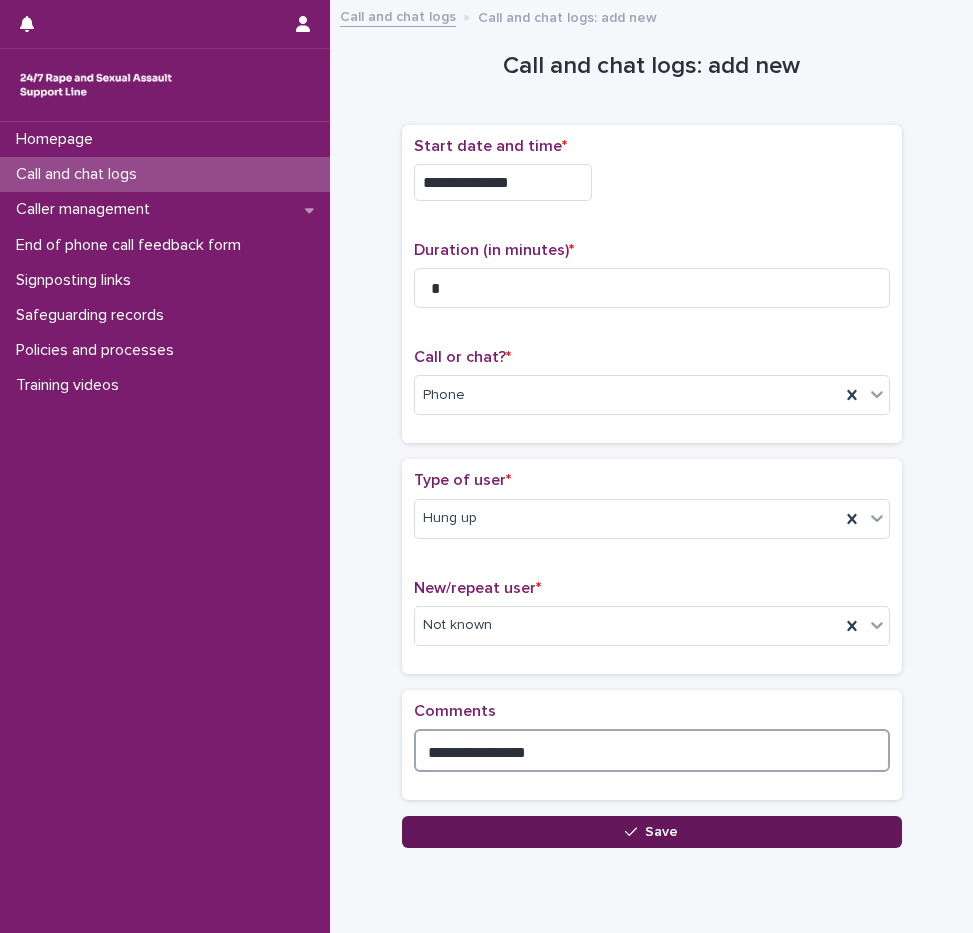 type on "**********" 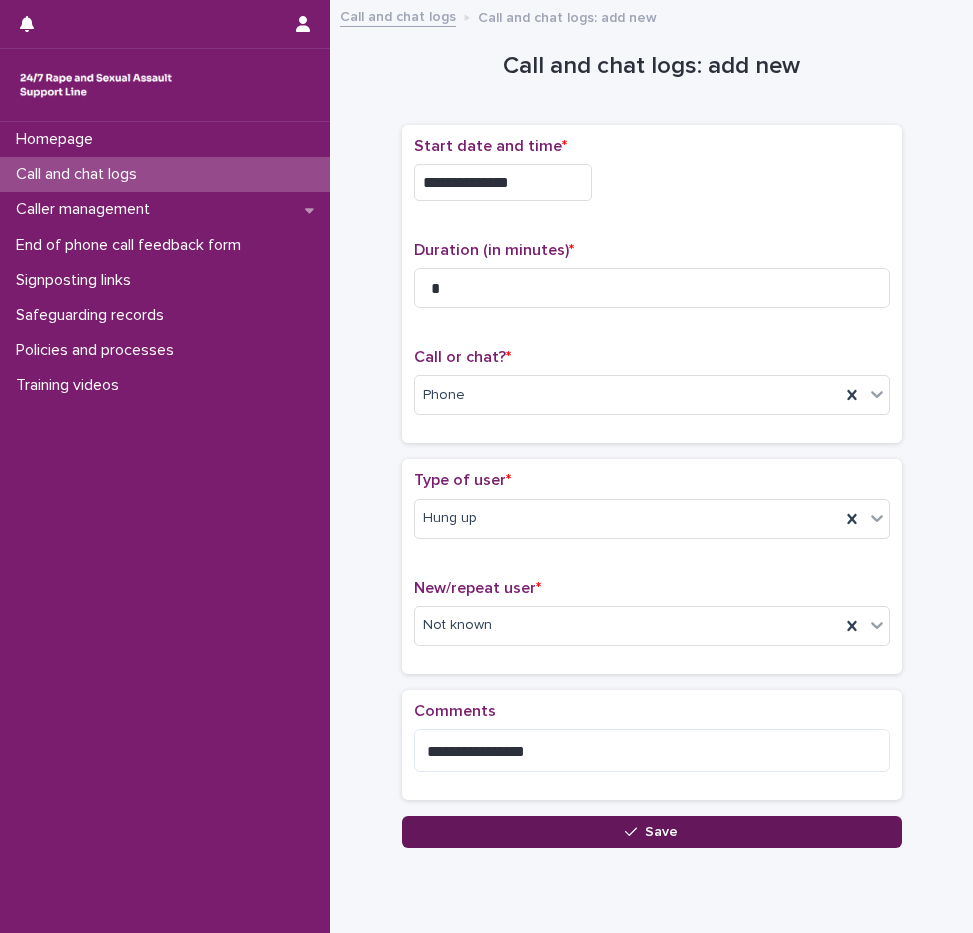 click on "Save" at bounding box center (652, 832) 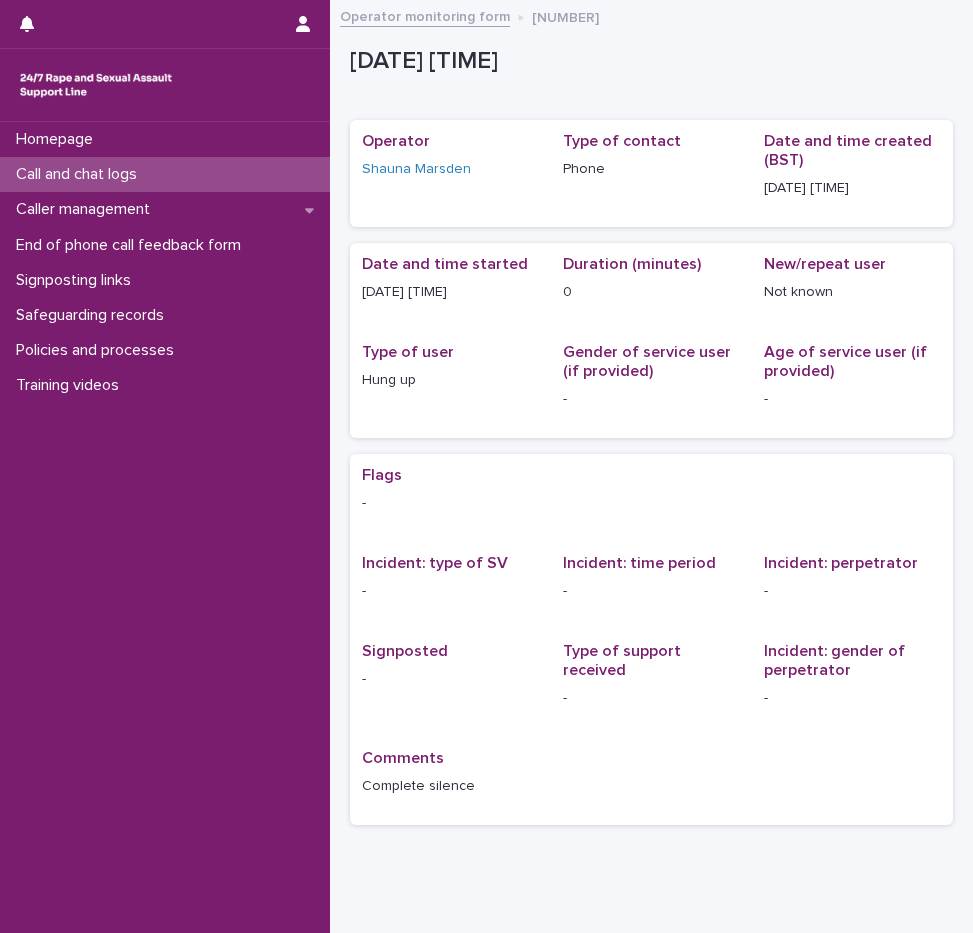 click on "Call and chat logs" at bounding box center (80, 174) 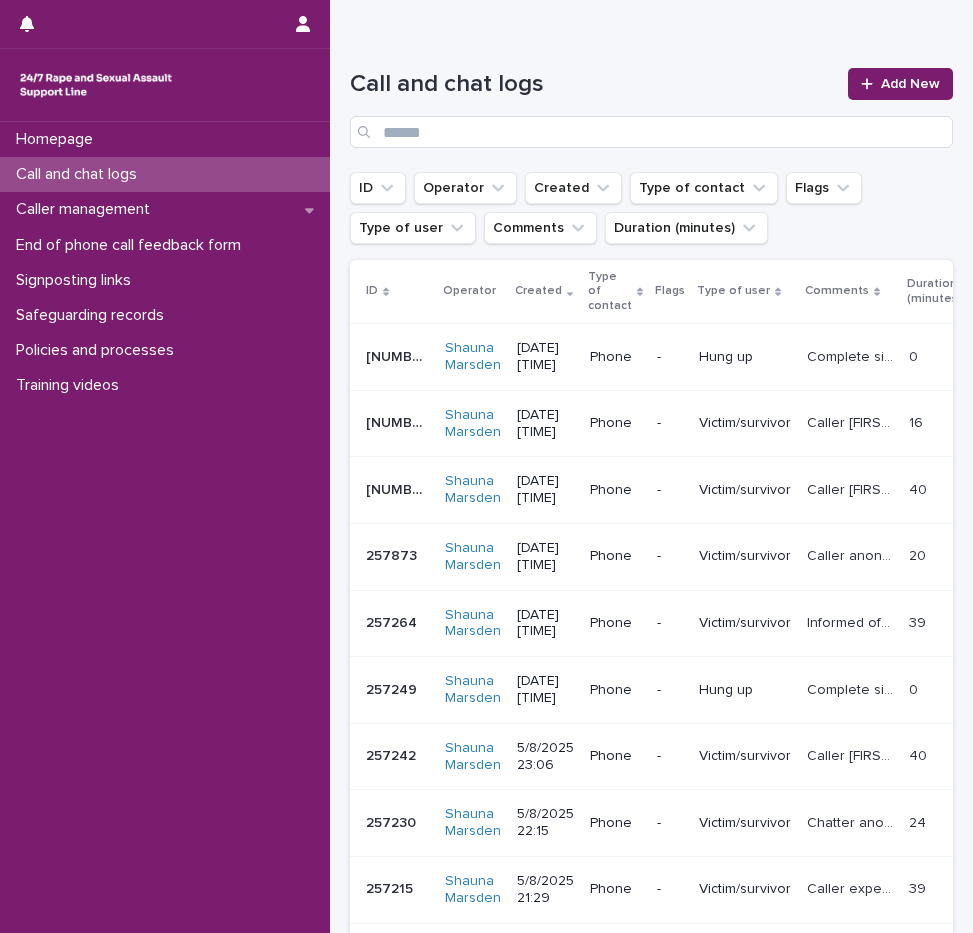 scroll, scrollTop: 127, scrollLeft: 0, axis: vertical 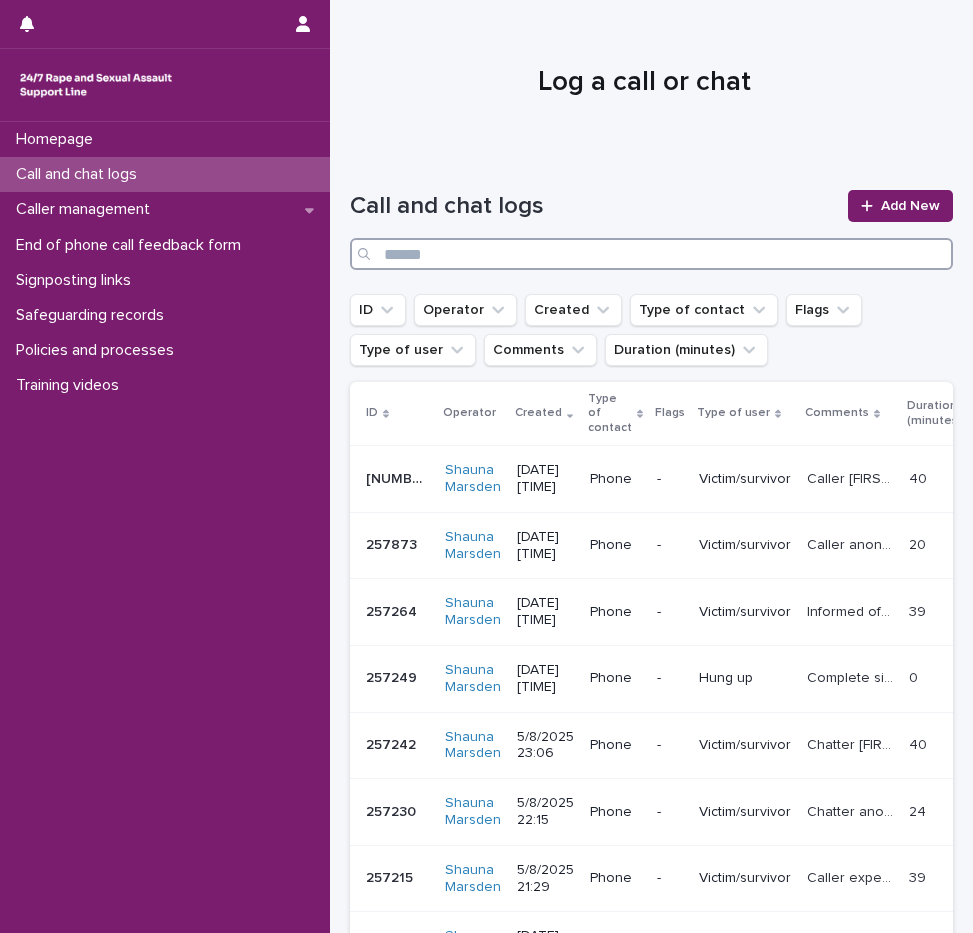 click at bounding box center (651, 254) 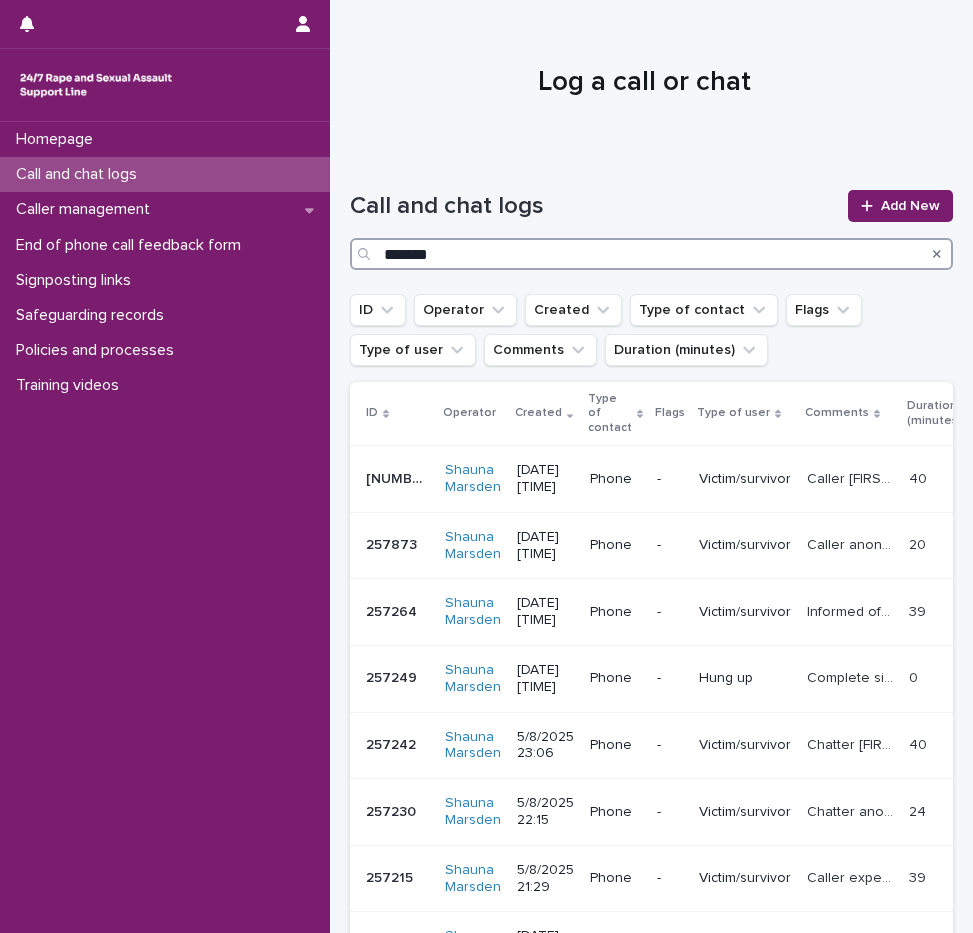 type on "*******" 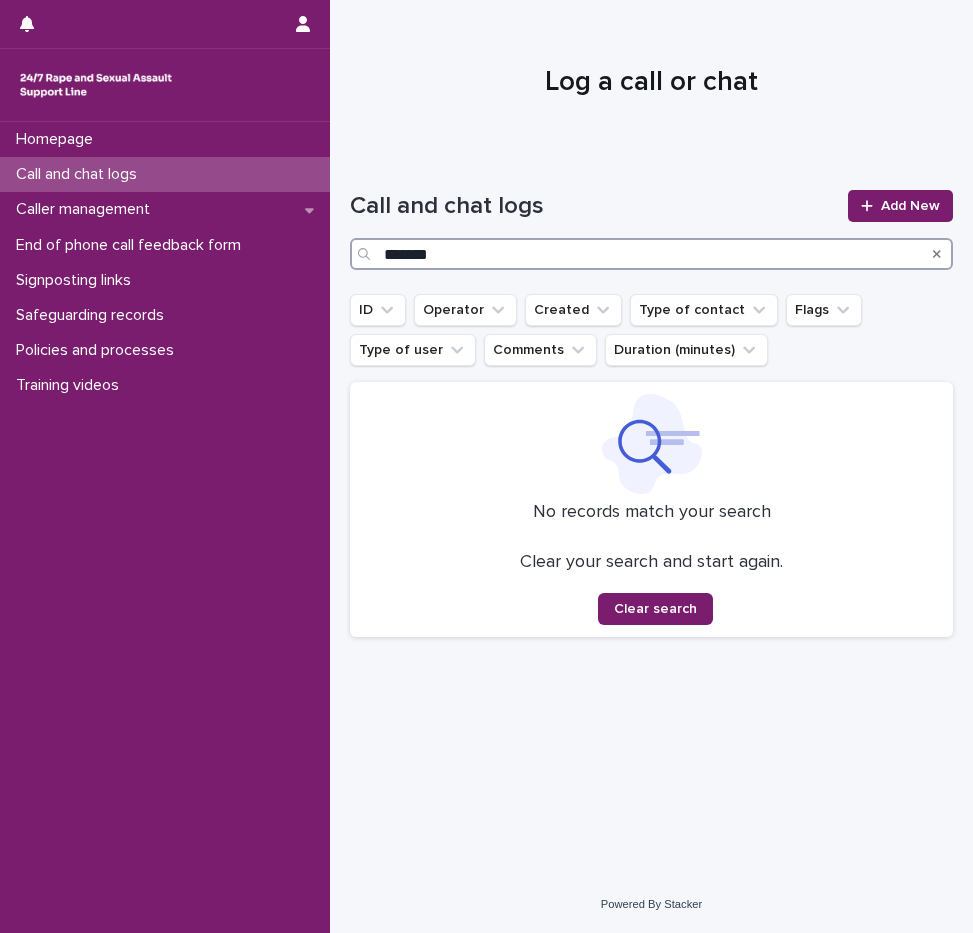 drag, startPoint x: 466, startPoint y: 249, endPoint x: 332, endPoint y: 267, distance: 135.20355 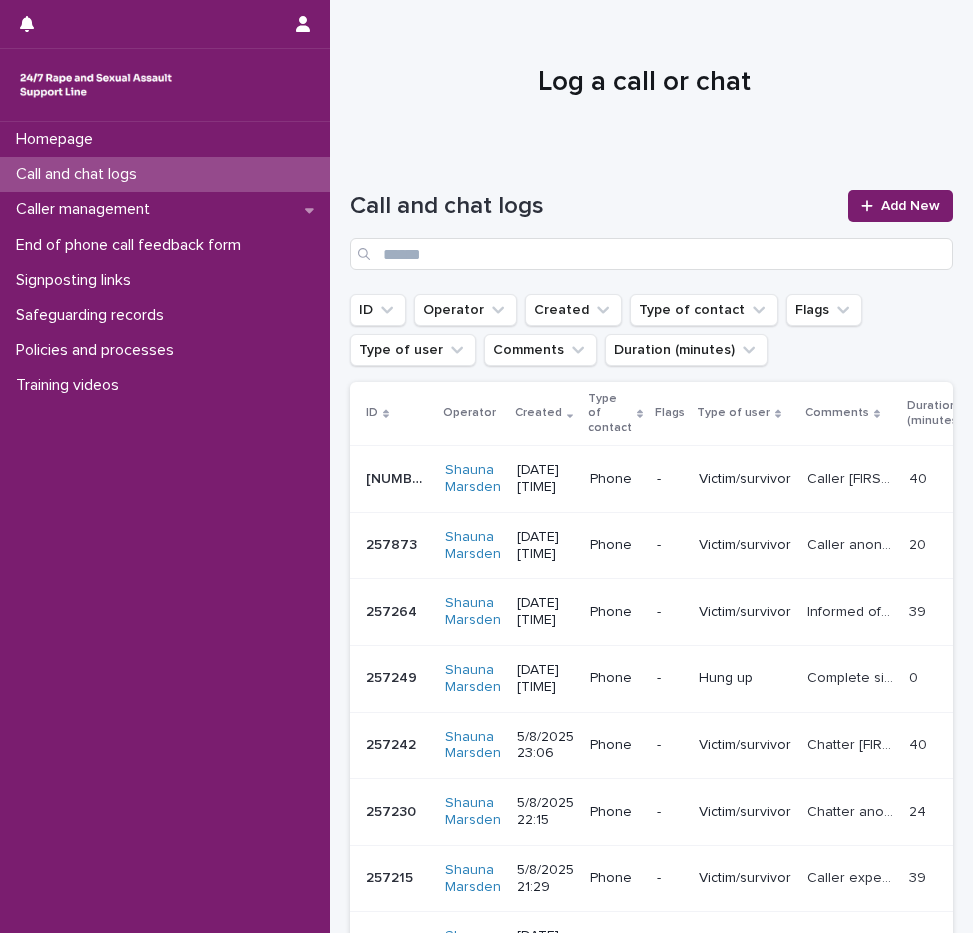 click on "Call and chat logs" at bounding box center (165, 174) 